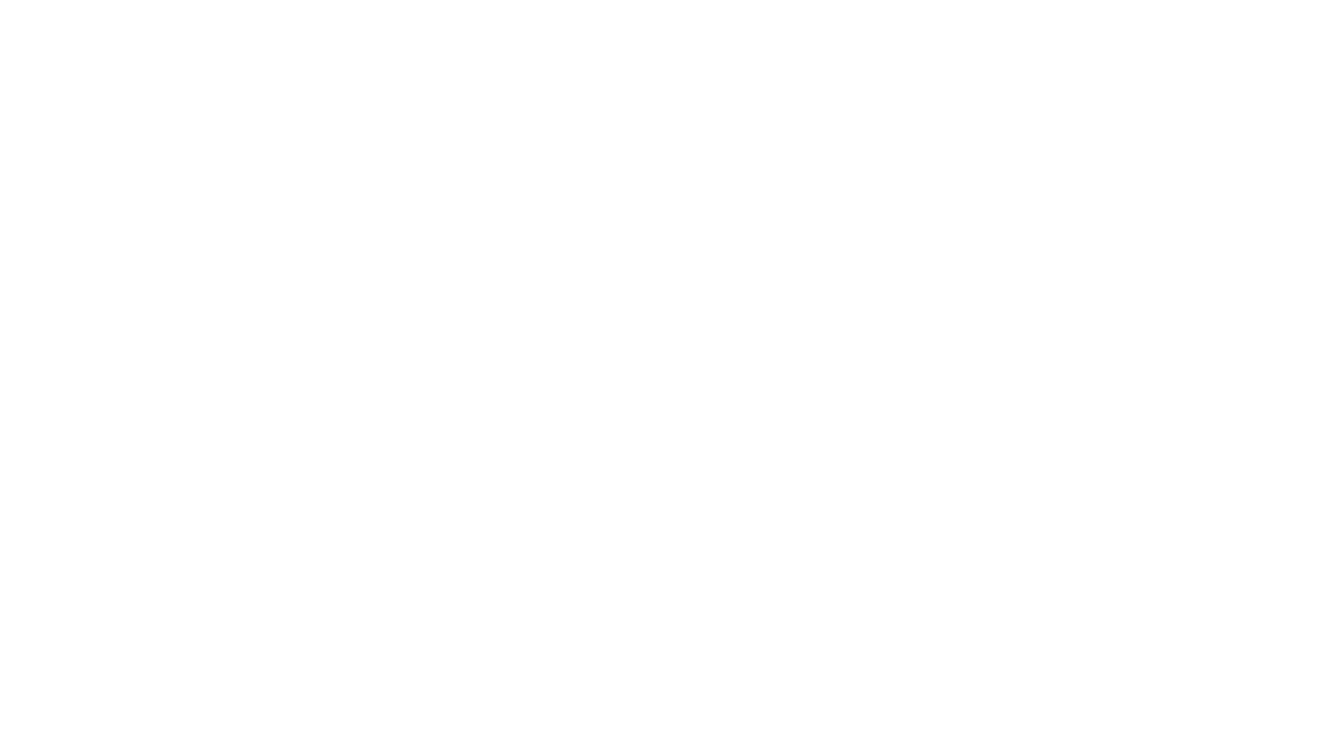 scroll, scrollTop: 0, scrollLeft: 0, axis: both 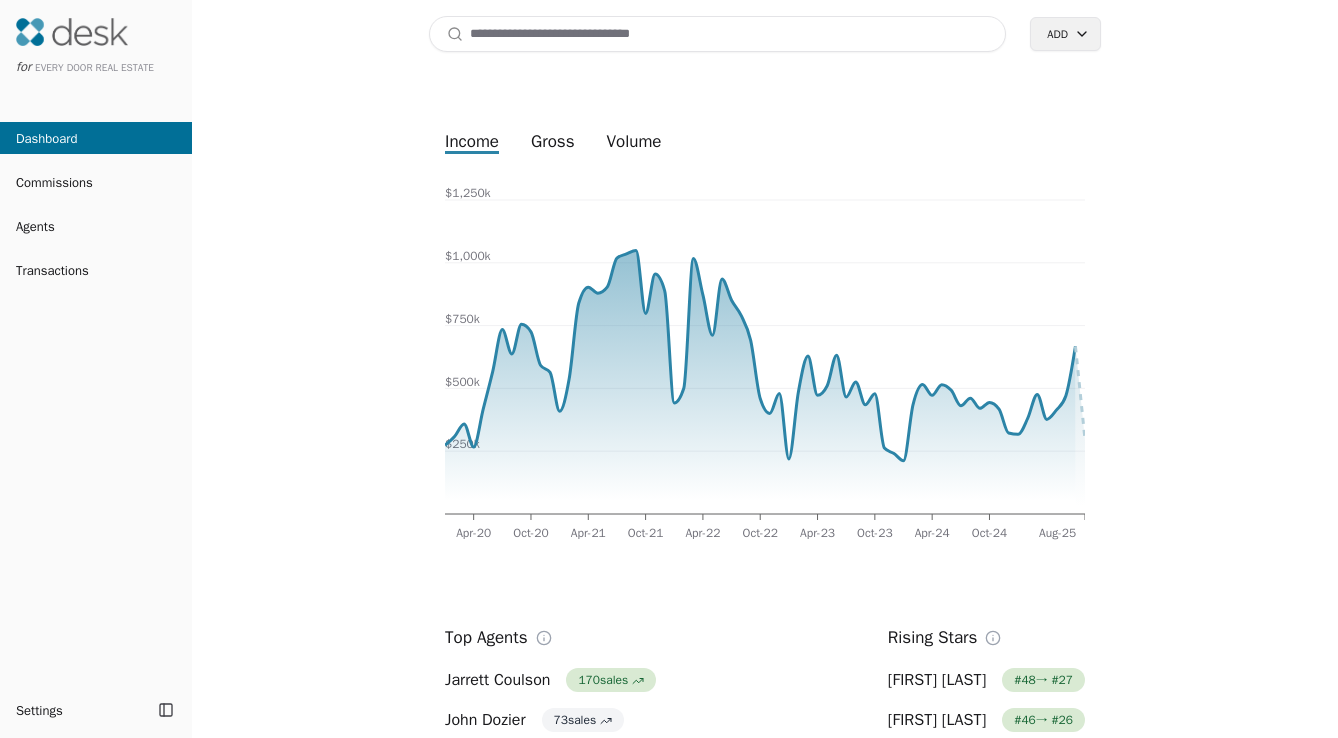 click at bounding box center [717, 34] 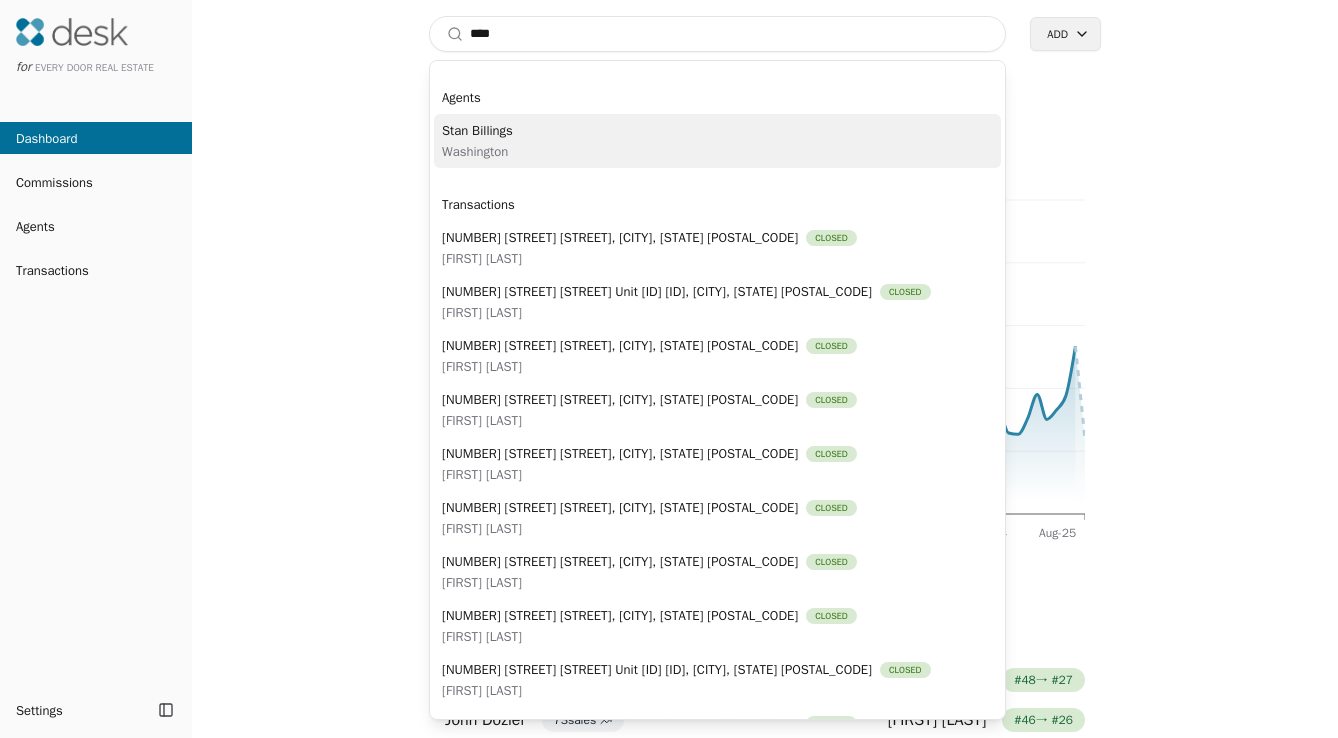 type on "****" 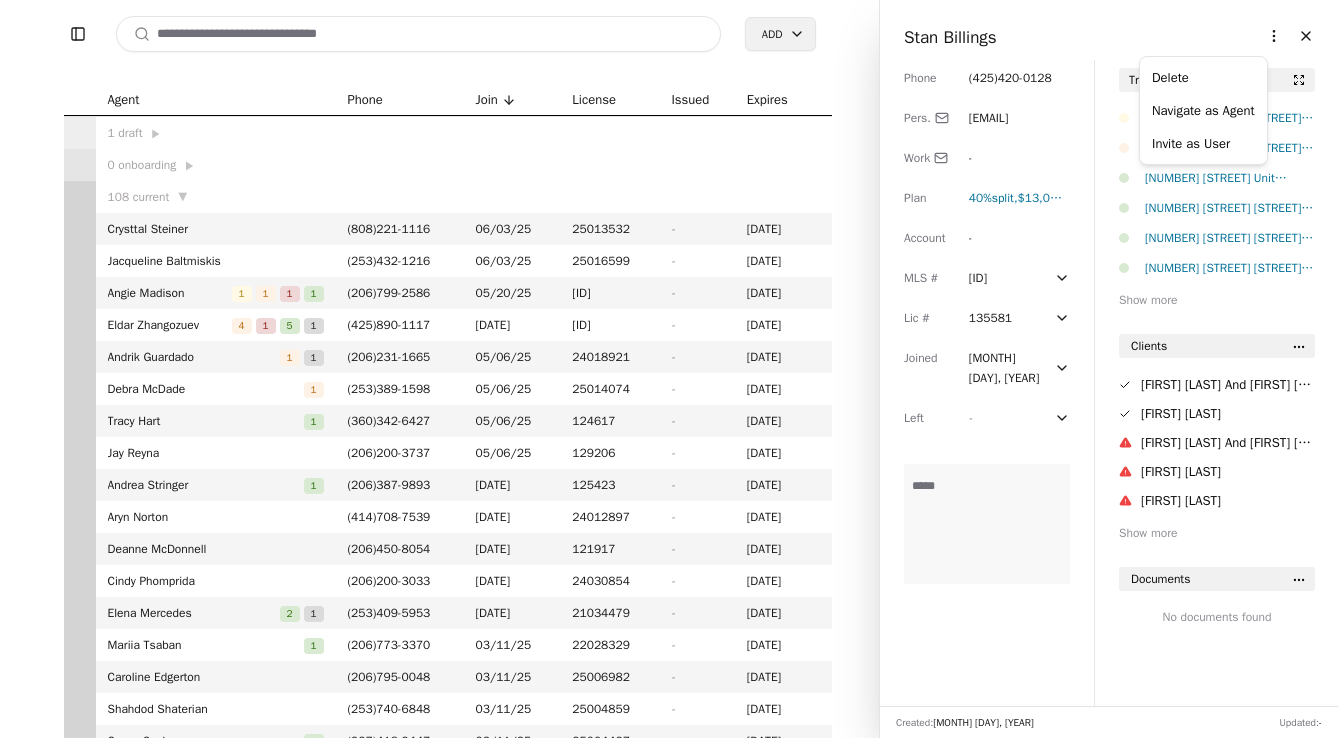 click on "Toggle Sidebar Search Add Agent Phone Join License Issued Expires 1   draft ▶ 0   onboarding ▶ 108   current ▼ Crysttal Steiner ( 808 )  221 - 1116 06/03/25 25013532 - 04/30/27 Jacqueline Baltmiskis ( 253 )  432 - 1216 06/03/25 25016599 - 05/27/27 Angie Madison 1 1 1 1 ( 206 )  799 - 2586 05/20/25 116871 - 07/16/26 Eldar Zhangozuev 4 1 5 1 ( 425 )  890 - 1117 05/09/25 24015718 - 07/03/26 Andrik Guardado 1 1 ( 206 )  231 - 1665 05/06/25 24018921 - 08/02/26 Debra McDade 1 ( 253 )  389 - 1598 05/06/25 25014074 - 05/03/27 Tracy Hart 1 ( 360 )  342 - 6427 05/06/25 124617 - 06/03/26 Jay Reyna ( 206 )  200 - 3737 05/06/25 129206 - 04/27/27 Andrea Stringer 1 ( 206 )  387 - 9893 04/15/25 125423 - 08/02/26 Aryn Norton ( 414 )  708 - 7539 04/01/25 24012897 - 05/31/26 Deanne McDonnell ( 206 )  450 - 8054 04/01/25 121917 - 11/05/25 Cindy Phomprida ( 206 )  200 - 3033 04/01/25 24030854 - 11/04/26 Elena Mercedes 2 1 ( 253 )  409 - 5953 04/01/25 21034479 - 11/17/25 Mariia Tsaban 1 ( 206 )  773 - 3370 03/11/25" at bounding box center (669, 369) 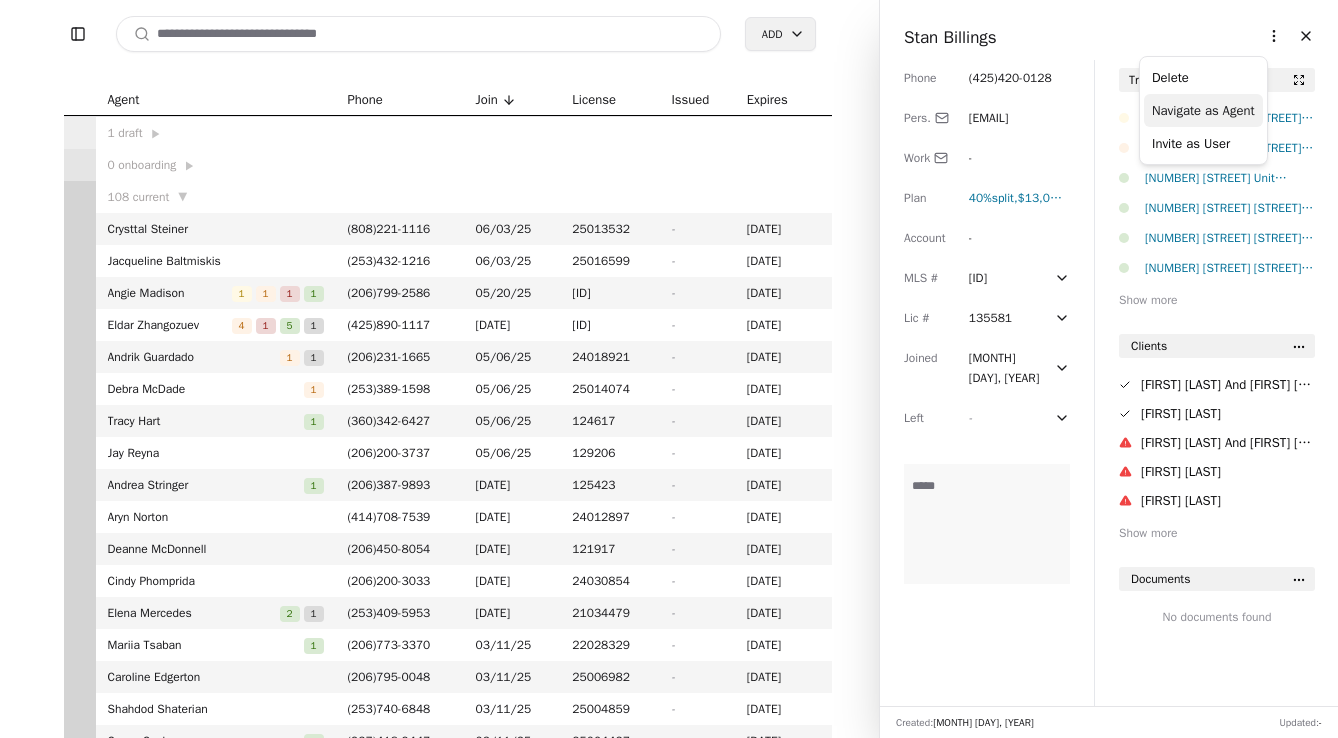 click on "Navigate as Agent" at bounding box center (1203, 110) 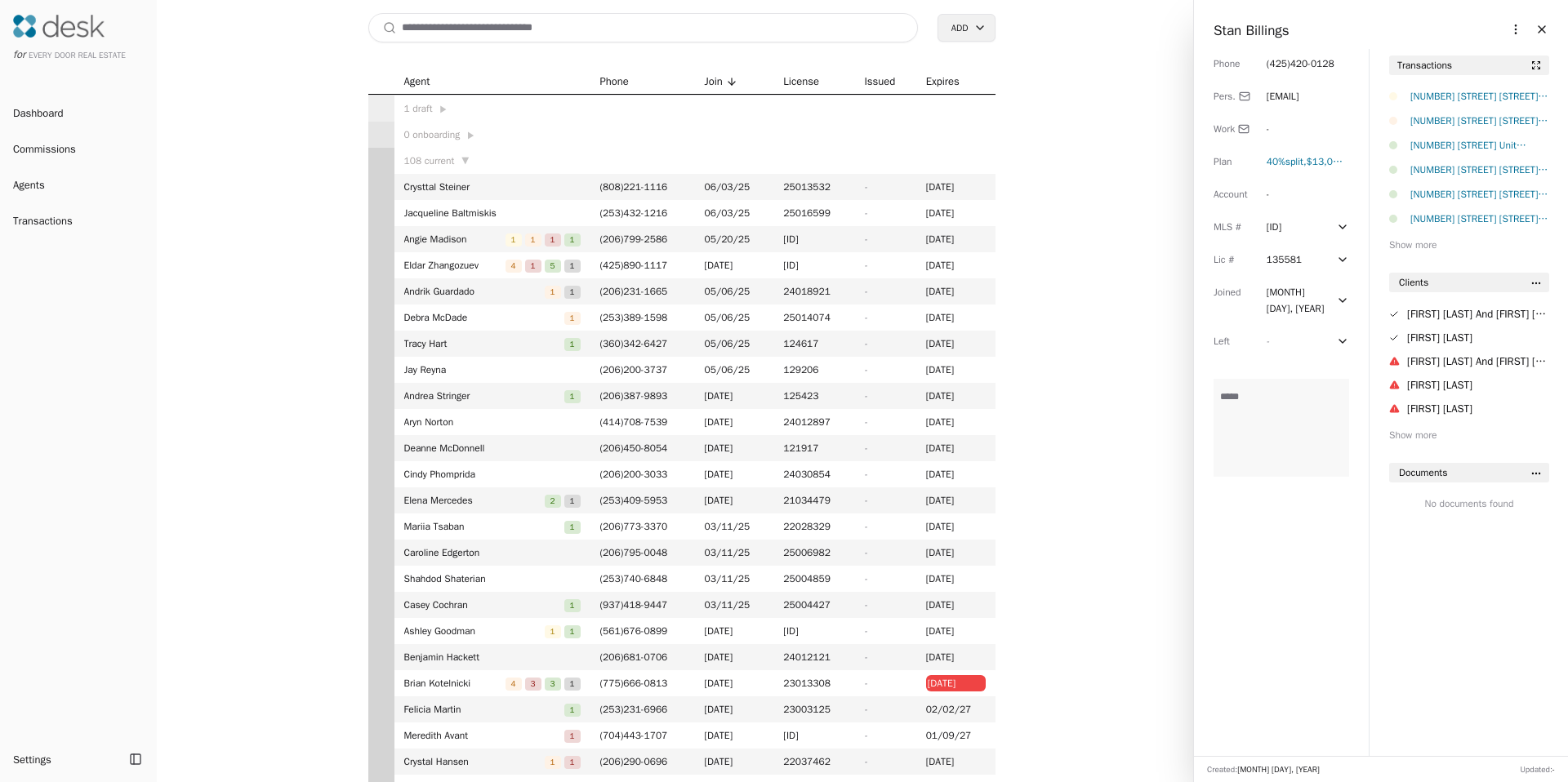 click at bounding box center (643, 28) 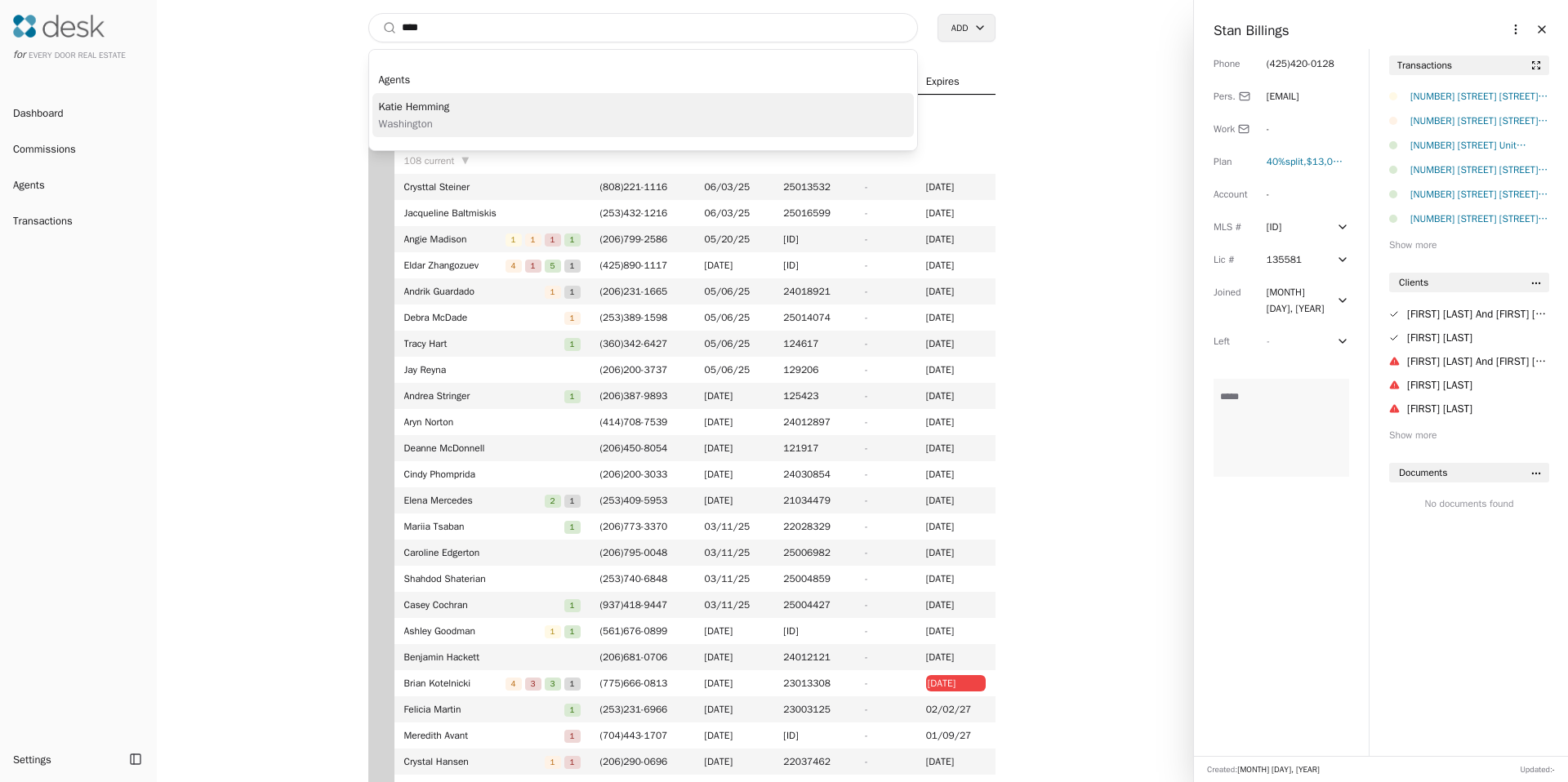 type on "****" 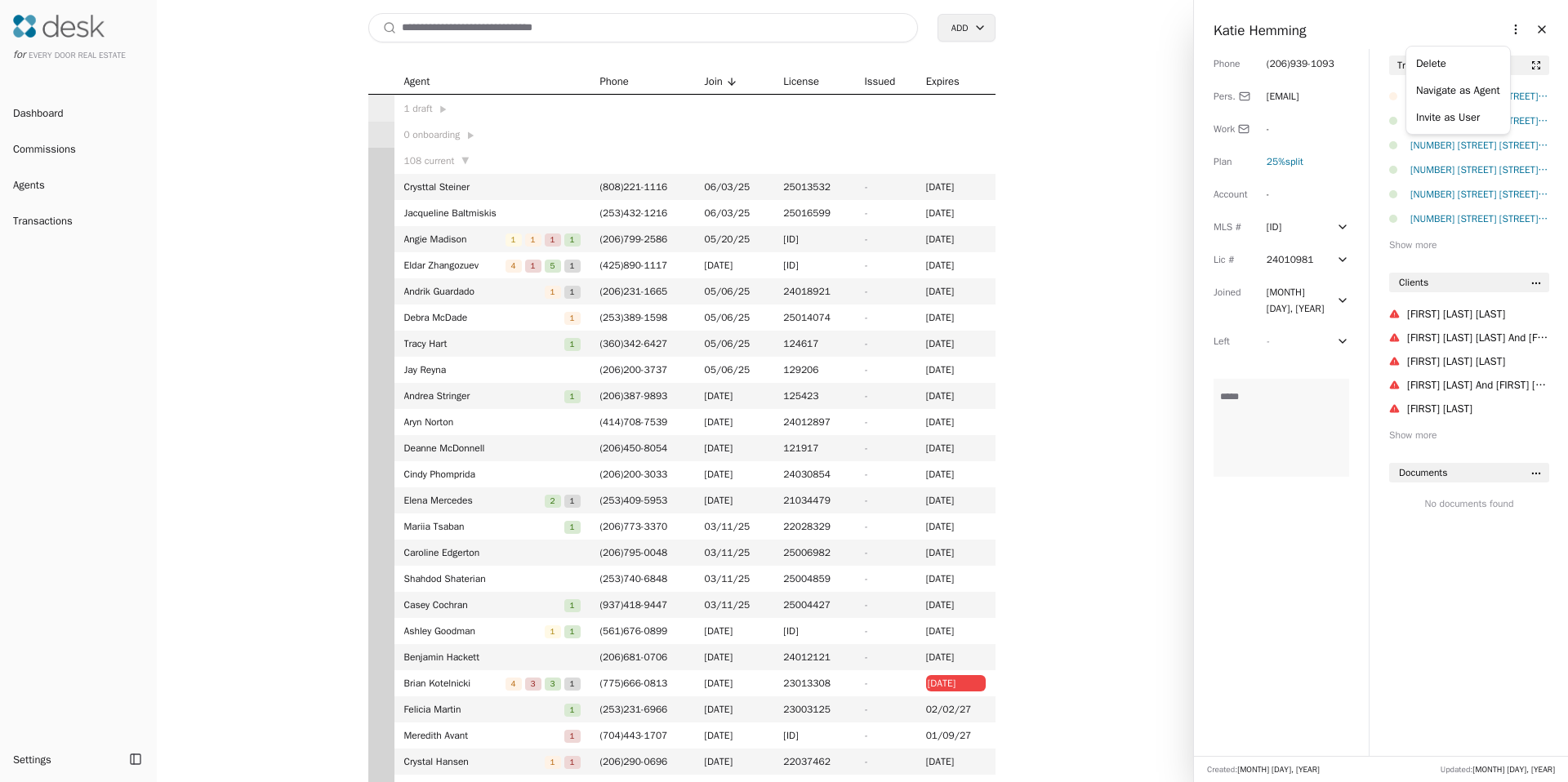 click on "for Every Door Real Estate Dashboard Commissions Agents Transactions Settings Toggle Sidebar Toggle Sidebar Search Add Agent Phone Join License Issued Expires 1   draft ▶ 0   onboarding ▶ 108   current ▼ Crysttal Steiner ( 808 )  221 - 1116 06/03/25 25013532 - 04/30/27 Jacqueline Baltmiskis ( 253 )  432 - 1216 06/03/25 25016599 - 05/27/27 Angie Madison 1 1 1 1 ( 206 )  799 - 2586 05/20/25 116871 - 07/16/26 Eldar Zhangozuev 4 1 5 1 ( 425 )  890 - 1117 05/09/25 24015718 - 07/03/26 Andrik Guardado 1 1 ( 206 )  231 - 1665 05/06/25 24018921 - 08/02/26 Debra McDade 1 ( 253 )  389 - 1598 05/06/25 25014074 - 05/03/27 Tracy Hart 1 ( 360 )  342 - 6427 05/06/25 124617 - 06/03/26 Jay Reyna ( 206 )  200 - 3737 05/06/25 129206 - 04/27/27 Andrea Stringer 1 ( 206 )  387 - 9893 04/15/25 125423 - 08/02/26 Aryn Norton ( 414 )  708 - 7539 04/01/25 24012897 - 05/31/26 Deanne McDonnell ( 206 )  450 - 8054 04/01/25 121917 - 11/05/25 Cindy Phomprida ( 206 )  200 - 3033 04/01/25 24030854 - 11/04/26 Elena Mercedes 2 1" at bounding box center [784, 391] 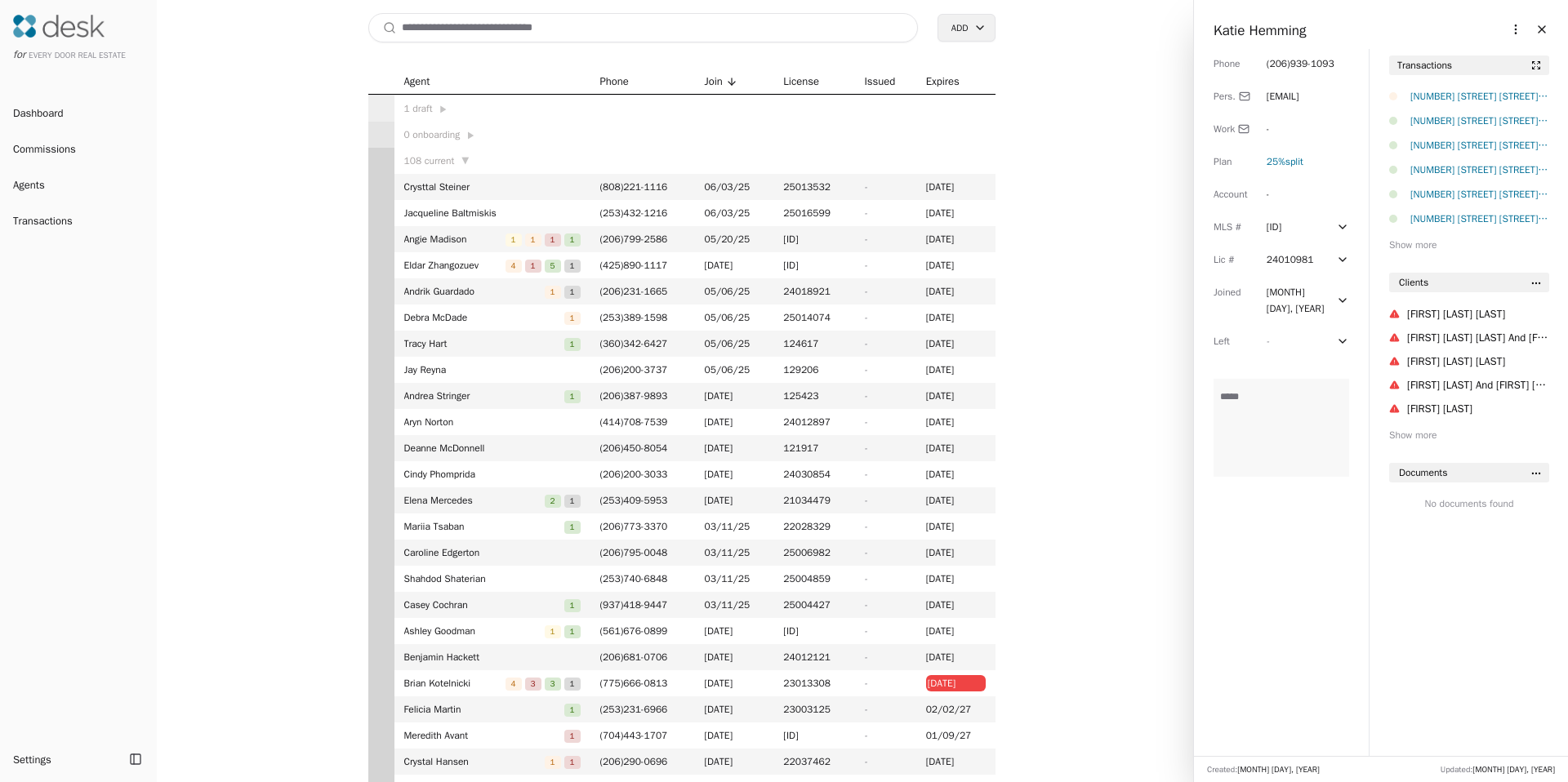 click at bounding box center [643, 28] 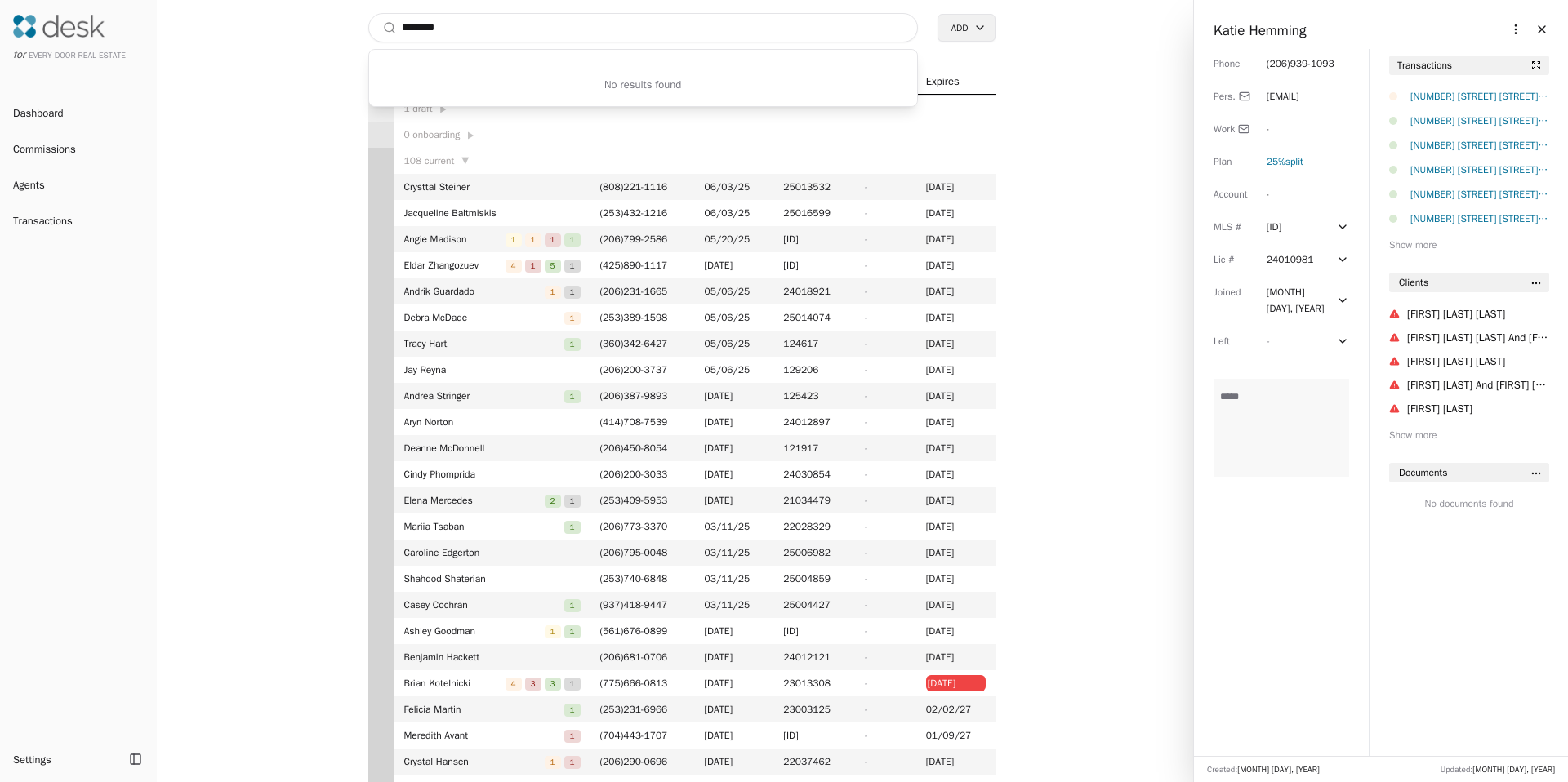 type on "*********" 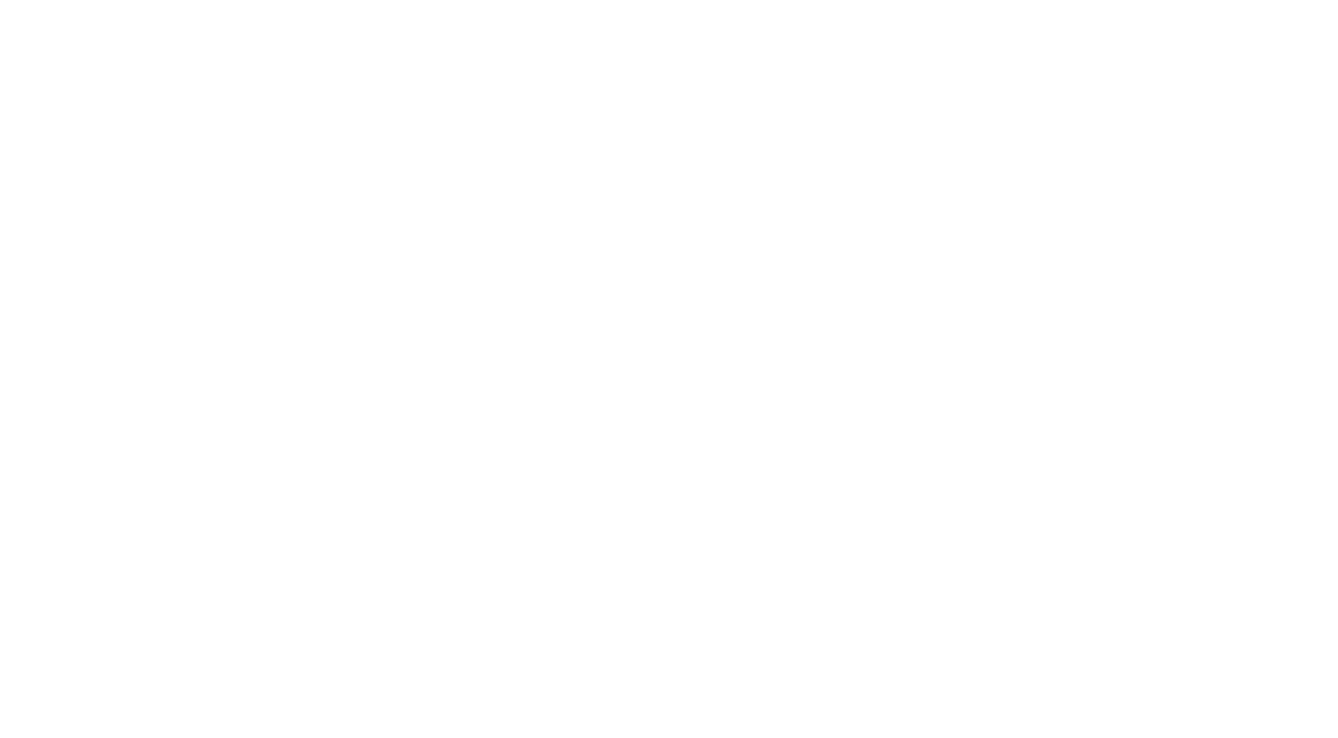 scroll, scrollTop: 0, scrollLeft: 0, axis: both 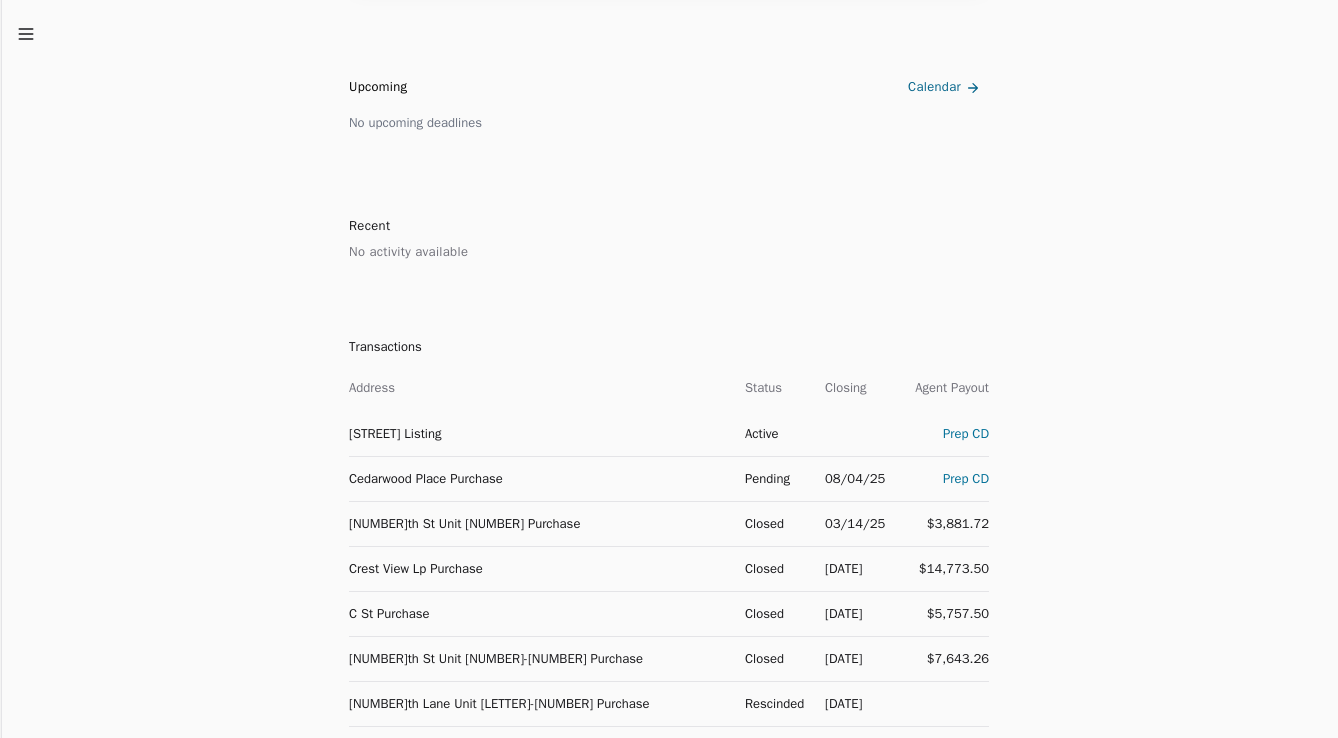 click on "Cedarwood Place Purchase" at bounding box center (539, 478) 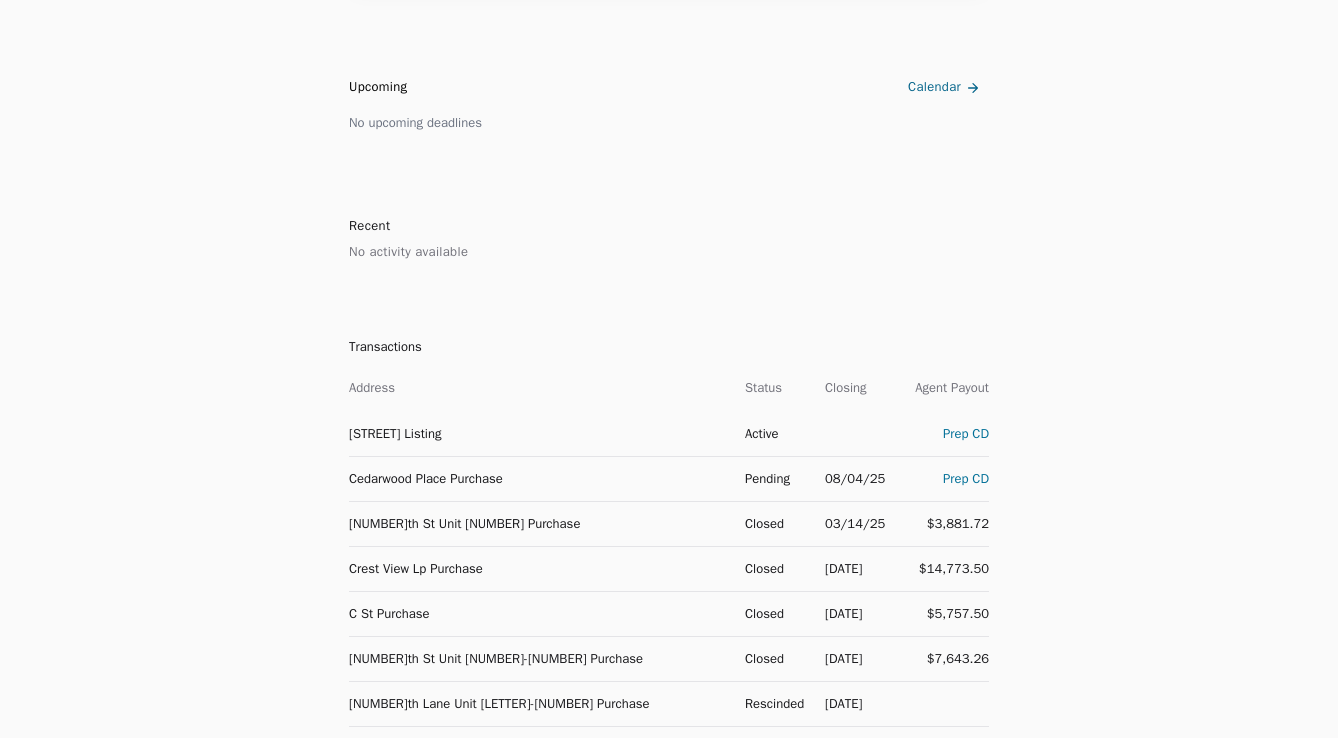 scroll, scrollTop: 0, scrollLeft: 0, axis: both 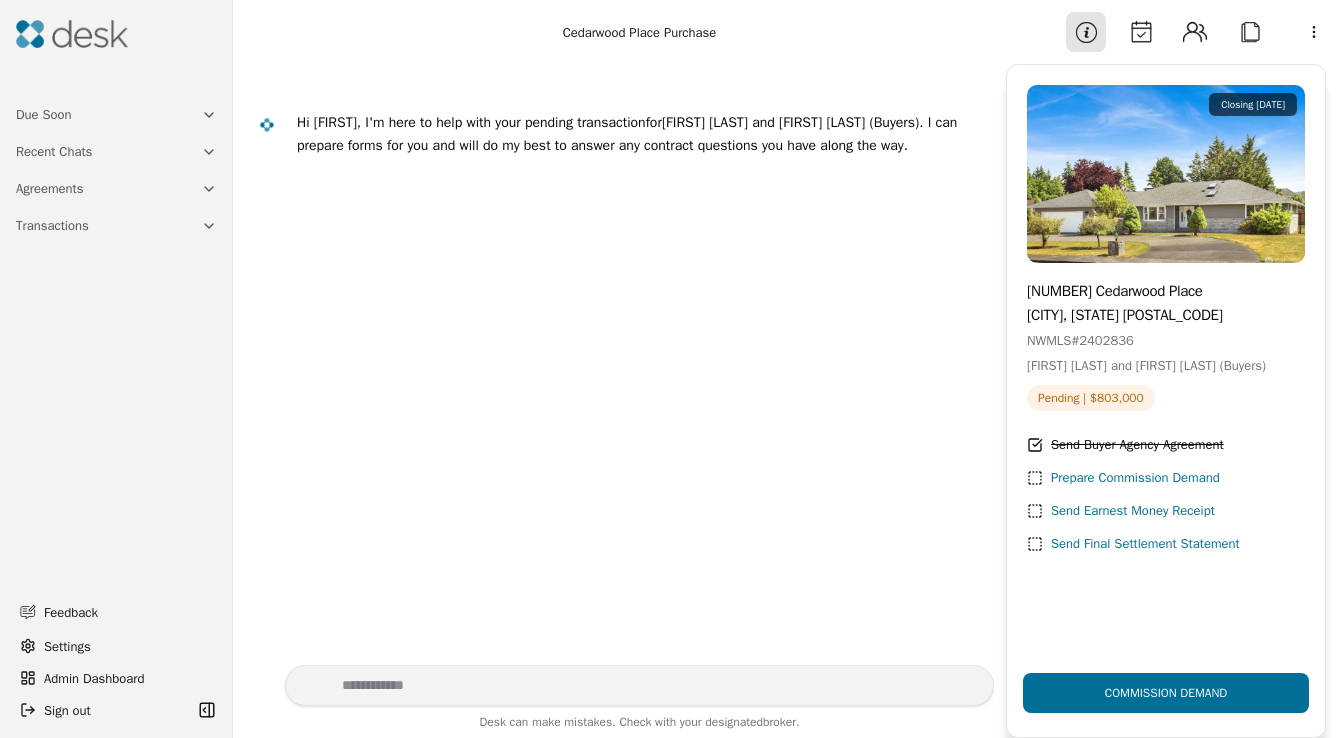 click at bounding box center (639, 685) 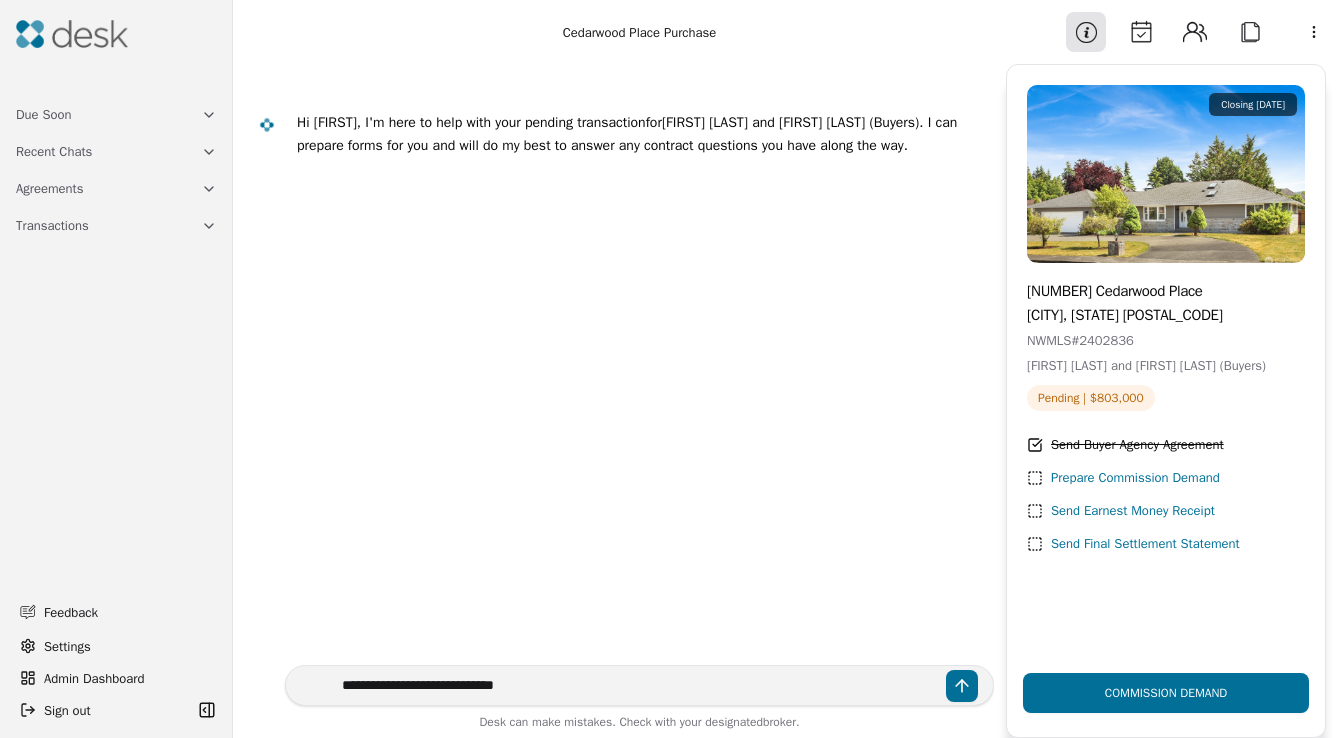 type on "**********" 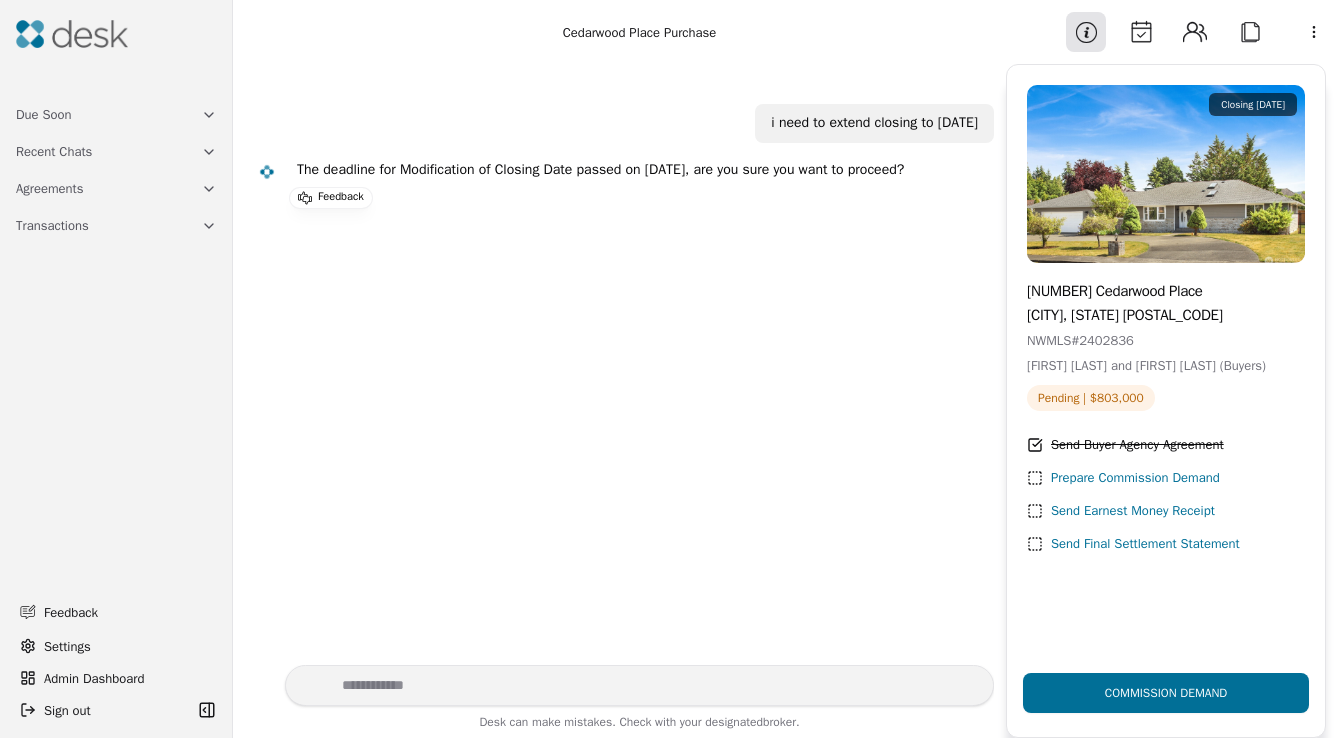 scroll, scrollTop: 40, scrollLeft: 0, axis: vertical 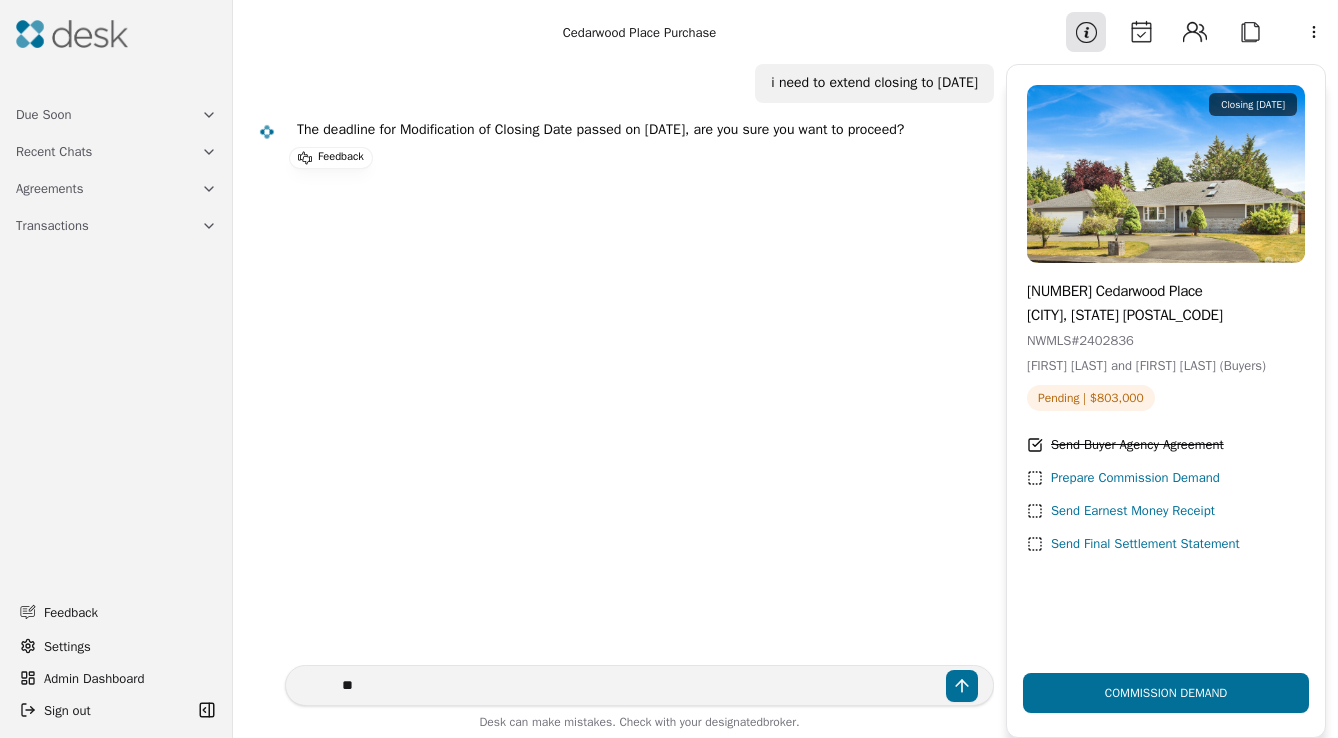 type on "***" 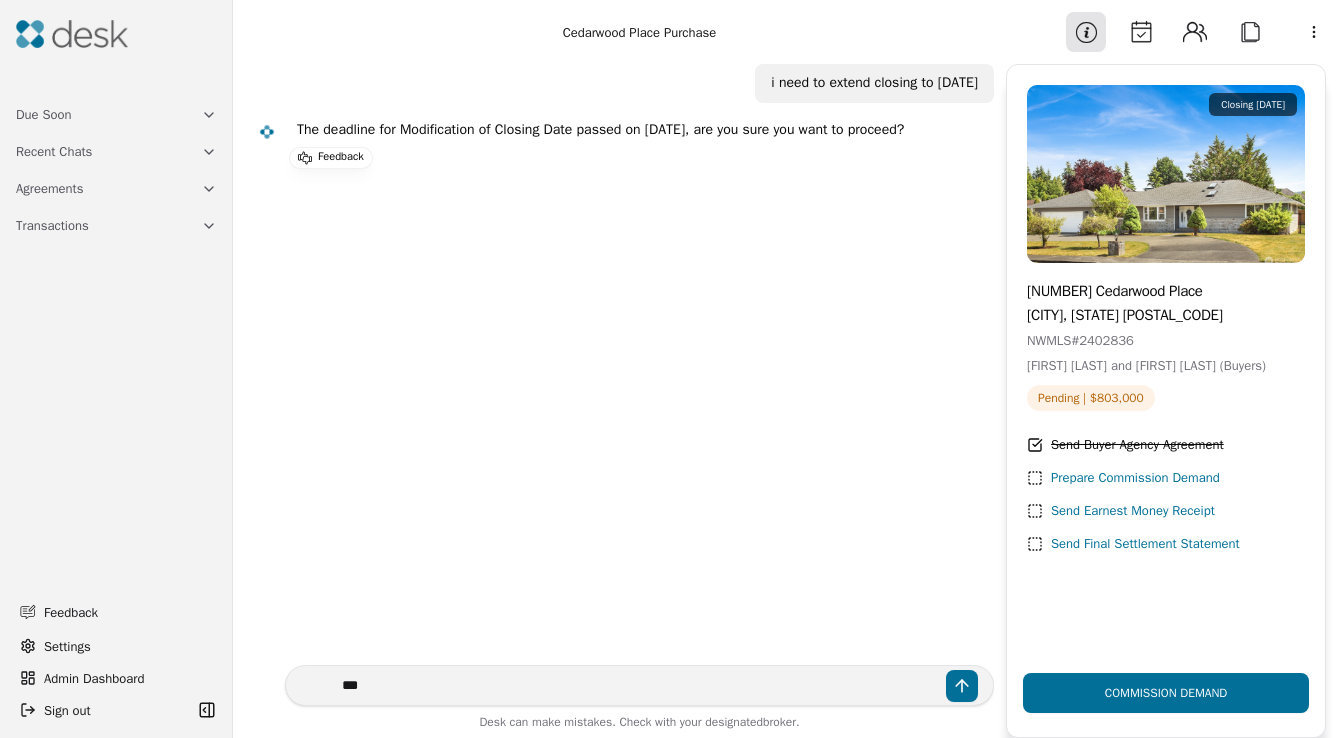 type 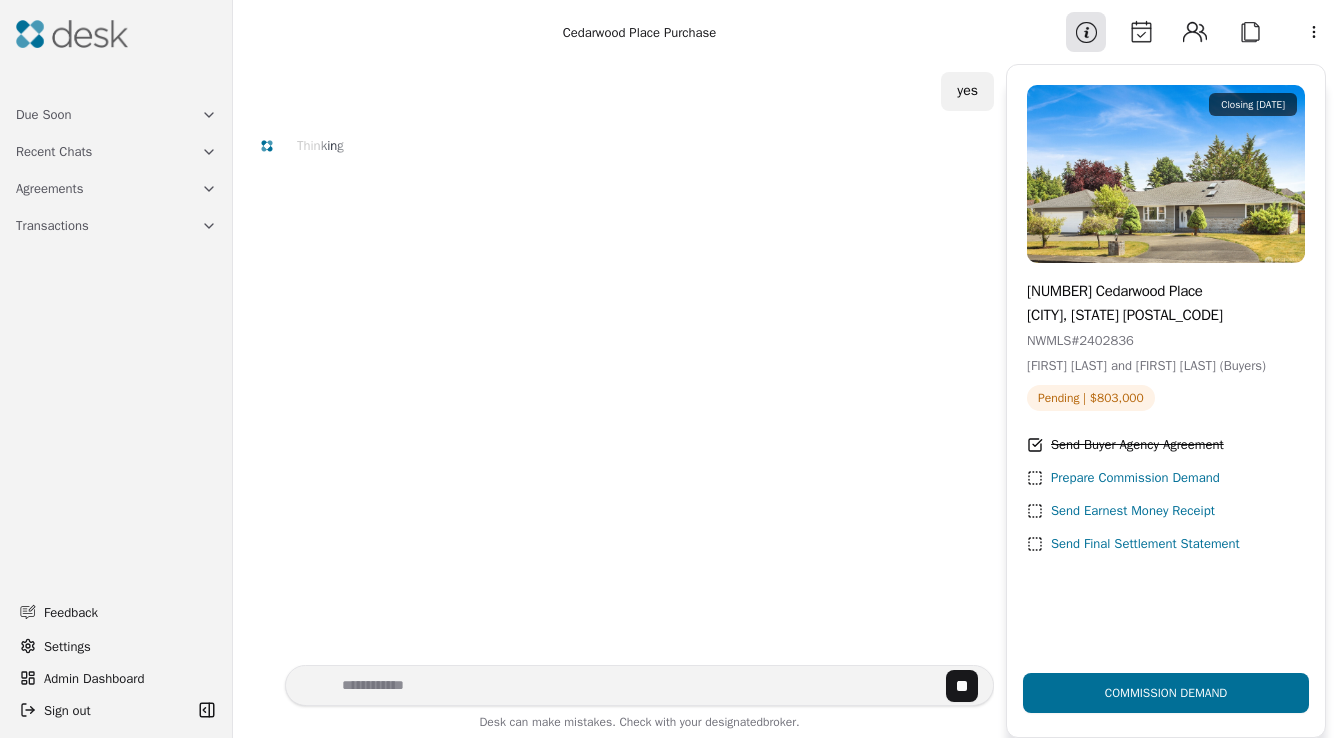 scroll, scrollTop: 149, scrollLeft: 0, axis: vertical 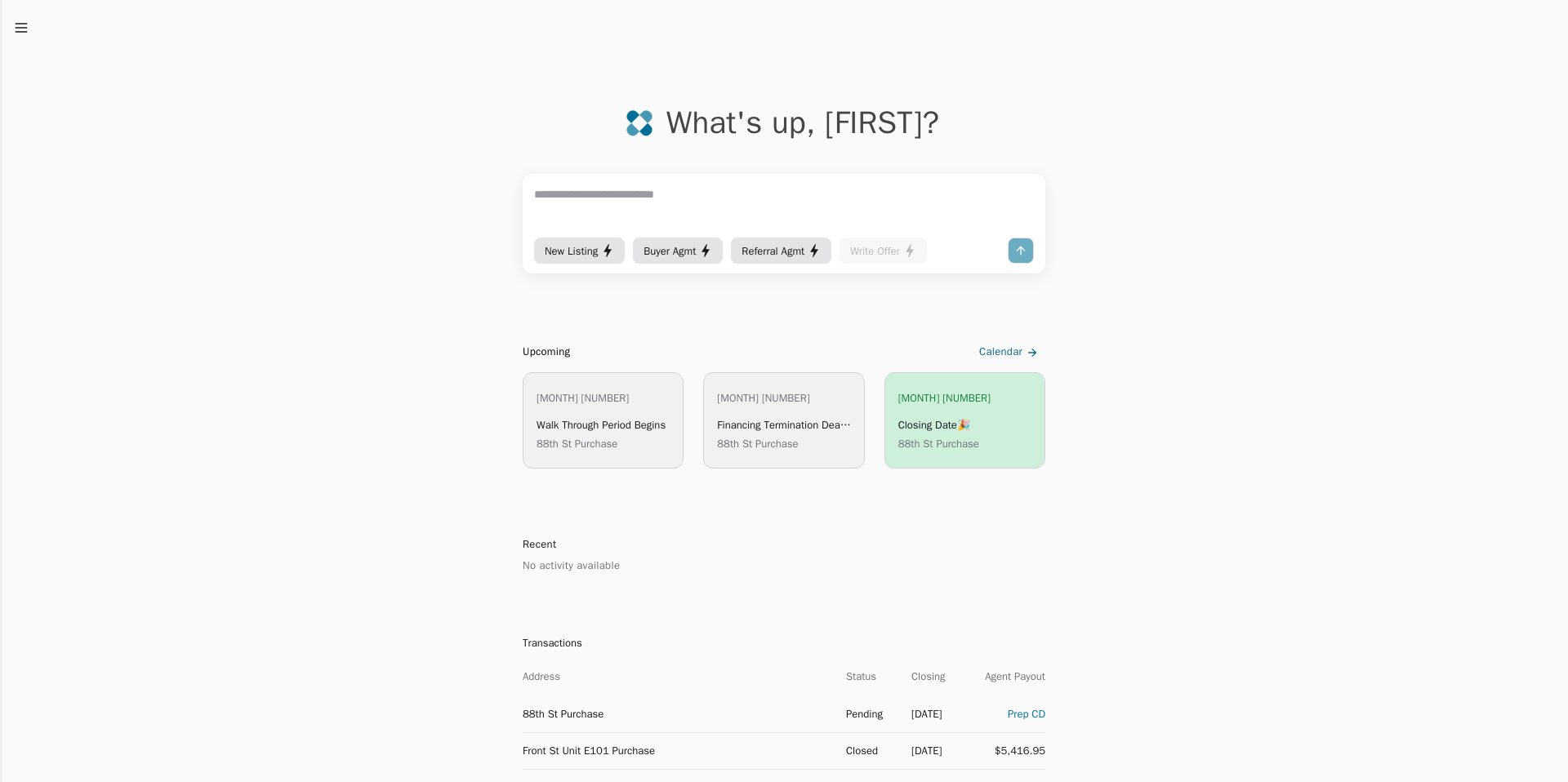 click at bounding box center (784, 210) 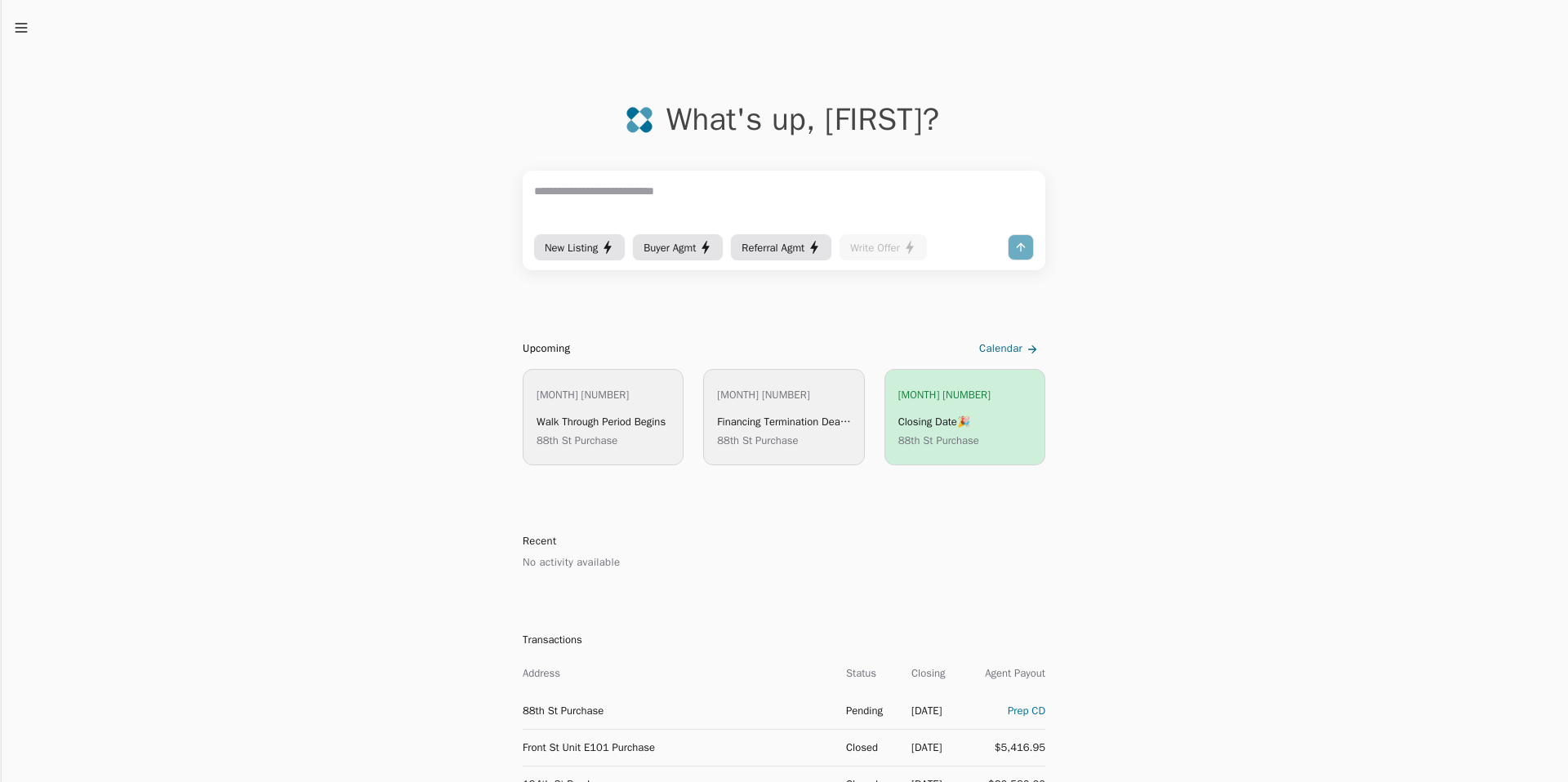 scroll, scrollTop: 0, scrollLeft: 0, axis: both 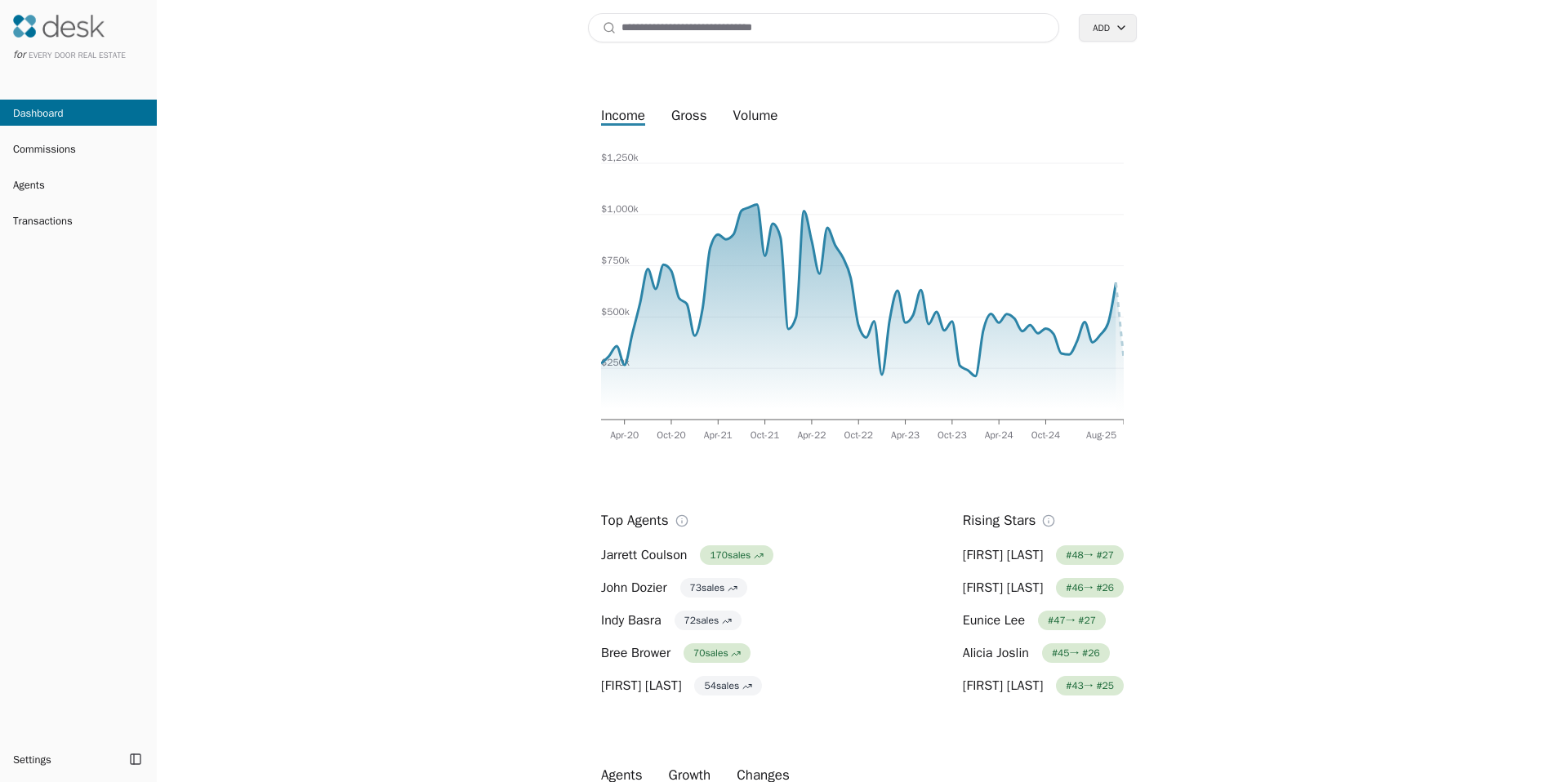 click at bounding box center (823, 28) 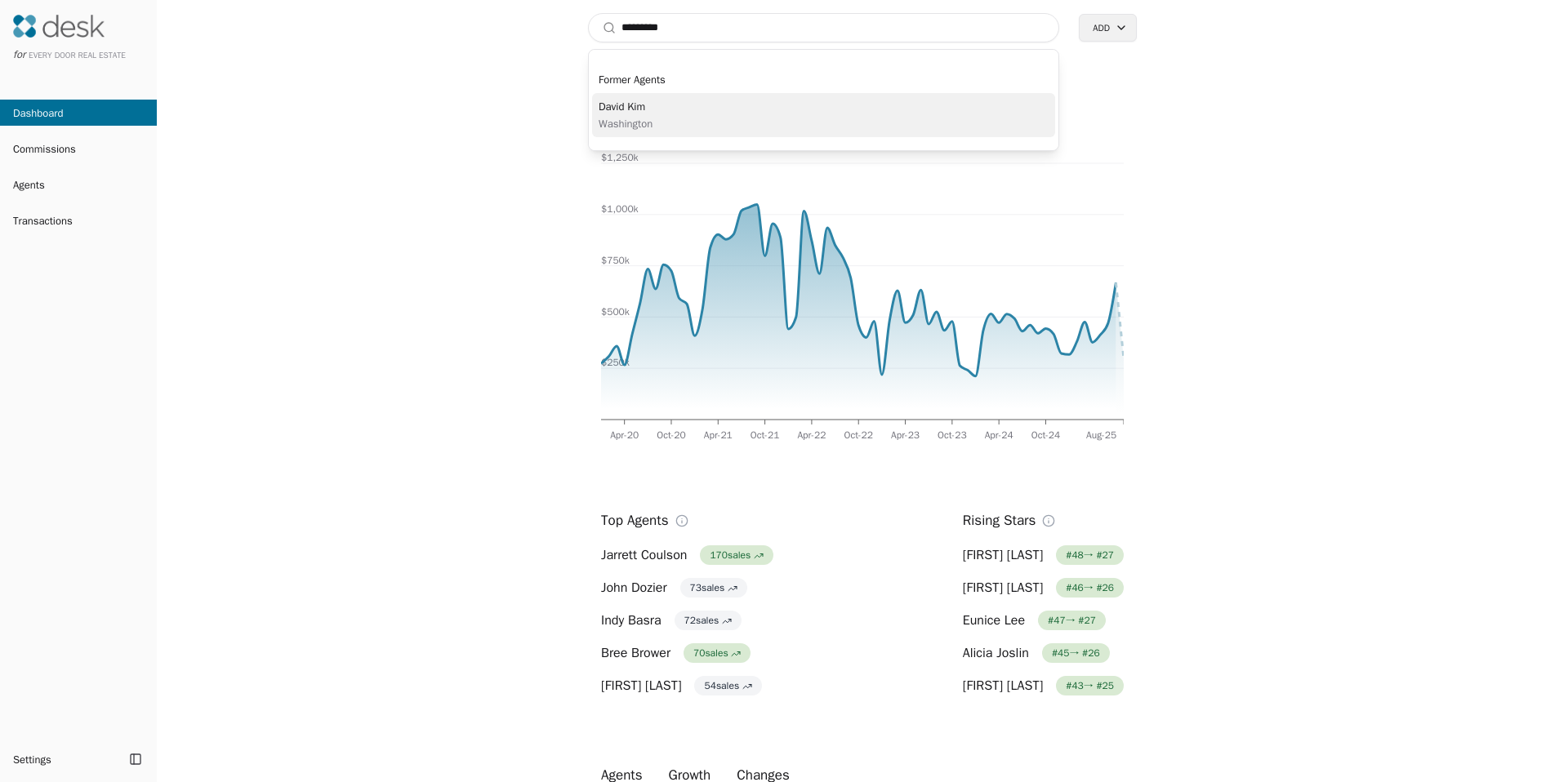 type on "*********" 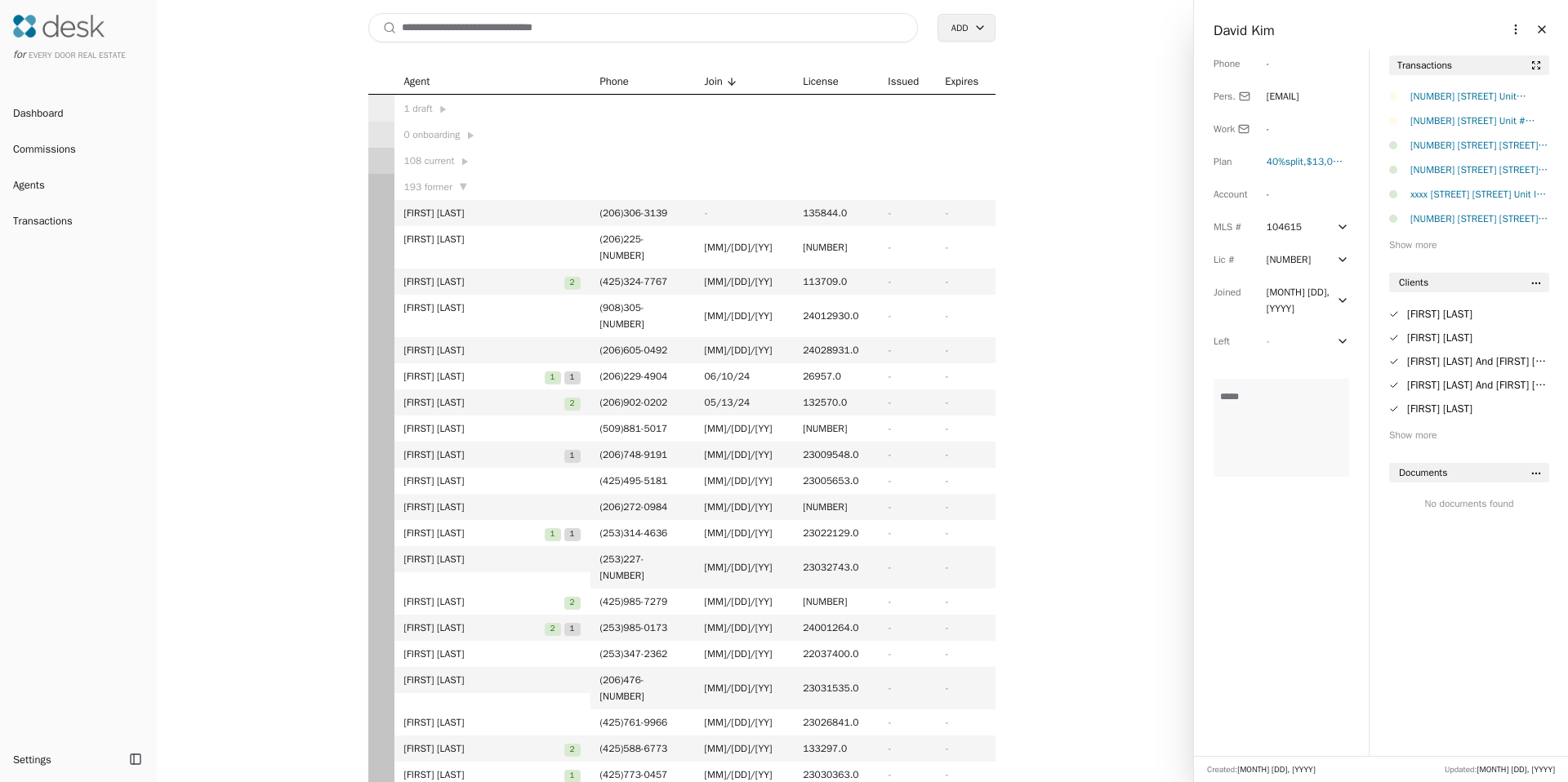 click on "for Every Door Real Estate Dashboard Commissions Agents Transactions Settings Toggle Sidebar Toggle Sidebar Search Add Agent Phone Join License IssuedExpires 1 draft ▶ 0 onboarding ▶ 108 current ▶ 193 former ▼ [FIRST] [LAST] ( [PHONE] ) [PHONE] - [PHONE] - [NUMBER] - - [FIRST] [LAST] ( [PHONE] ) [PHONE] [MM]/[DD]/[YY] [NUMBER] - - Bridget Parsons 2 ( [PHONE] ) [PHONE] [MM]/[DD]/[YY] [NUMBER] - - [FIRST] [LAST] ( [PHONE] ) [PHONE] [MM]/[DD]/[YY] [NUMBER] - - Gabby Rodriguez ( [PHONE] ) [PHONE] [MM]/[DD]/[YY] [NUMBER] - - [FIRST] [LAST] 1 1 ( [PHONE] ) [PHONE] [MM]/[DD]/[YY] [NUMBER] - - [FIRST] [LAST] 2 ( [PHONE] ) [PHONE] [MM]/[DD]/[YY] [NUMBER] - - [FIRST] [LAST] ( [PHONE] ) [PHONE] [MM]/[DD]/[YY] [NUMBER] - - Cassandra Strickland 1 ( [PHONE] ) [PHONE] [MM]/[DD]/[YY] [NUMBER] - - [FIRST] [LAST] ( [PHONE] ) [PHONE] [MM]/[DD]/[YY] [NUMBER] - - [FIRST] [LAST] ( [PHONE] ) [PHONE] [MM]/[DD]/[YY] [NUMBER] - -" at bounding box center (784, 391) 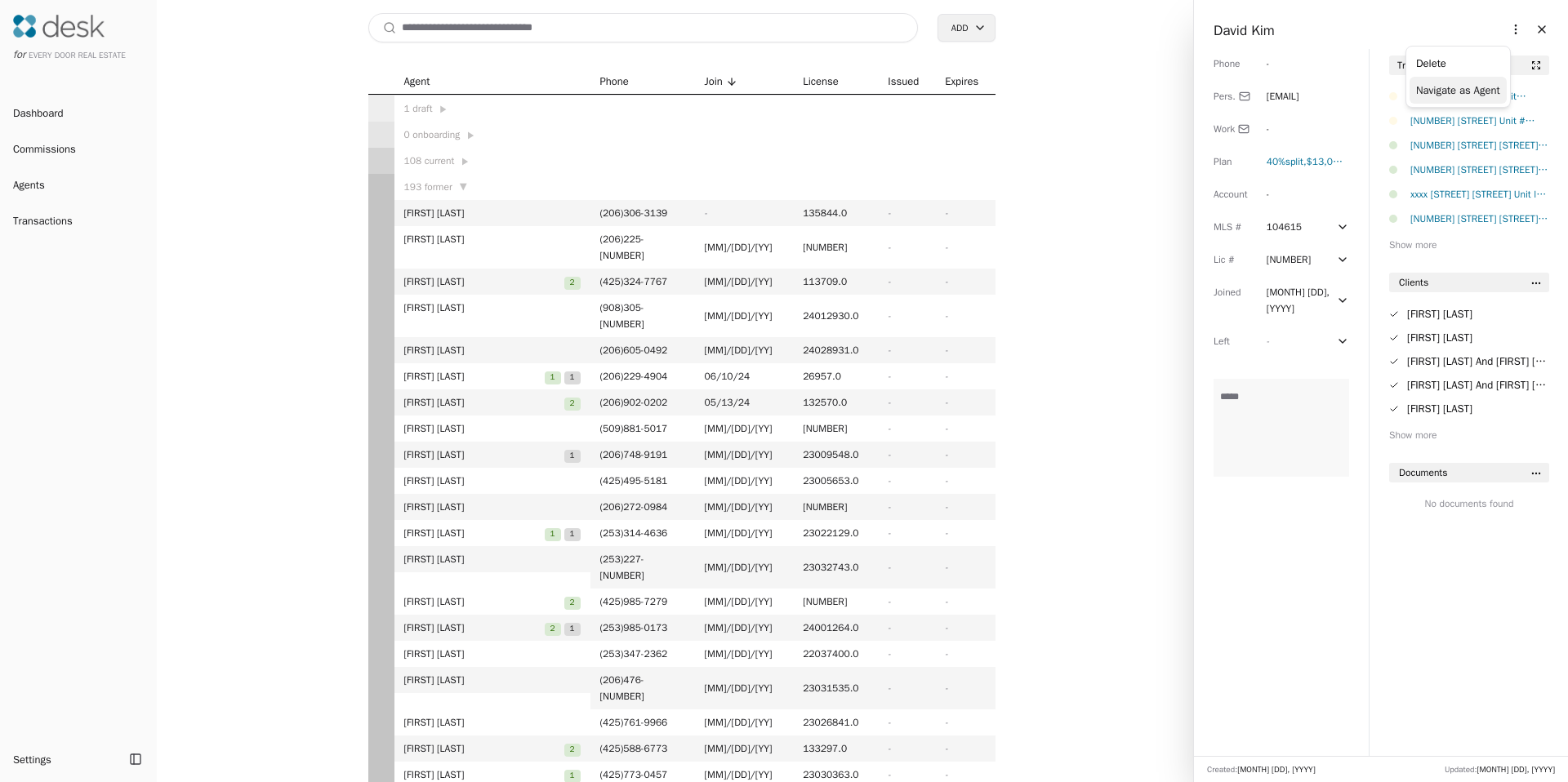click on "Navigate as Agent" at bounding box center (1458, 90) 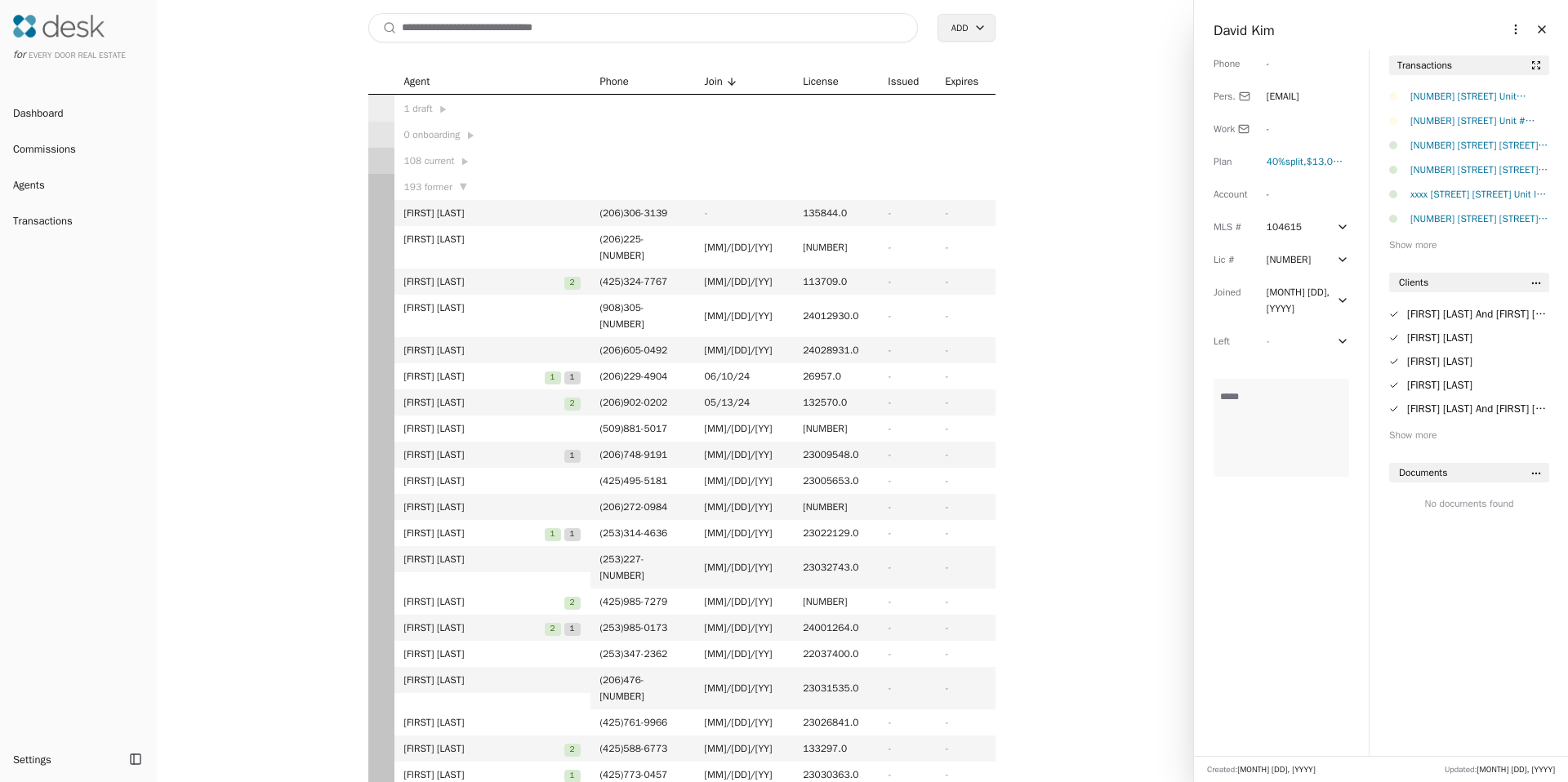 click on "40%  split" at bounding box center [1285, 162] 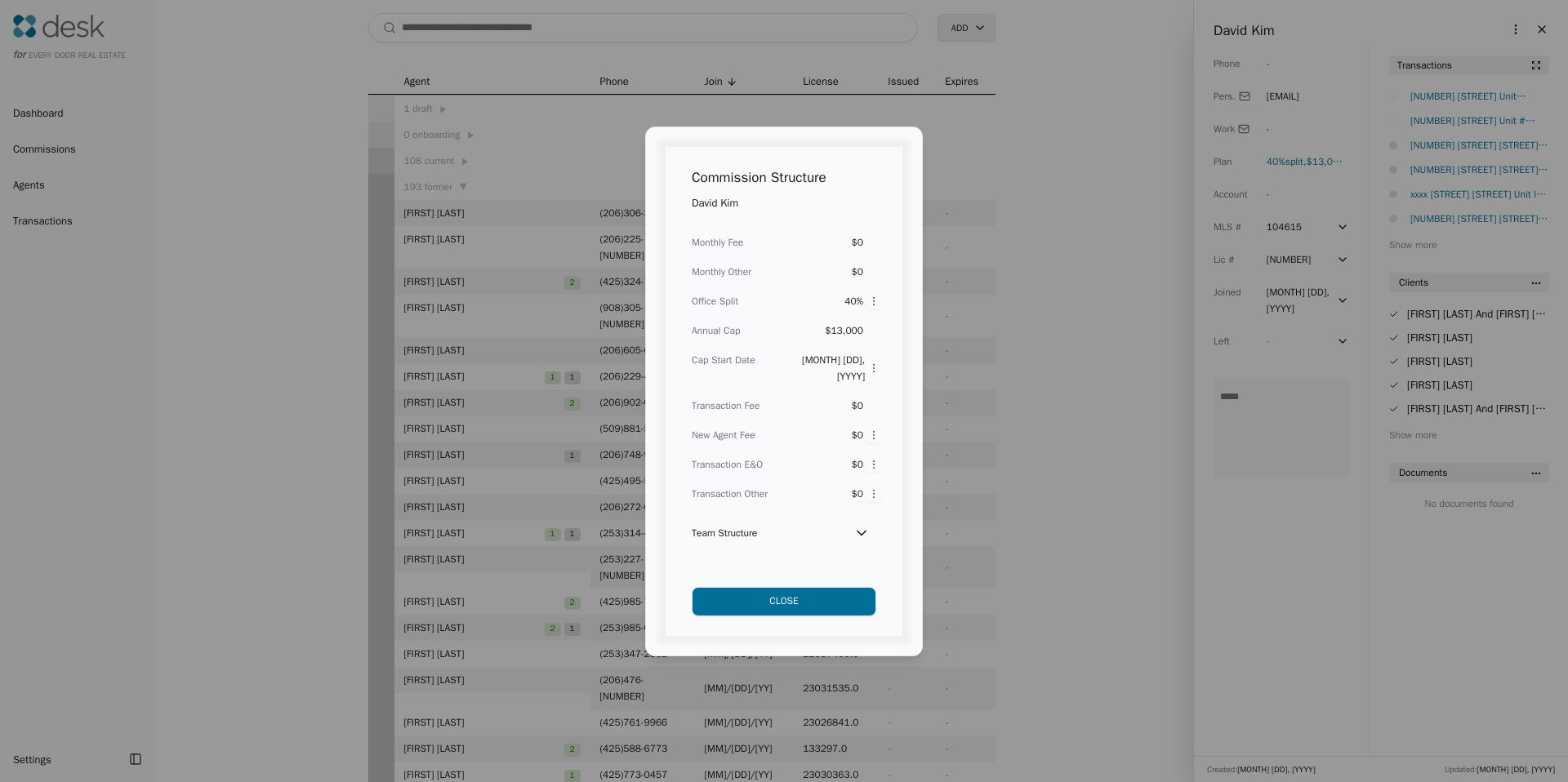 click on "Commission Structure David Kim Monthly Fee $0 Monthly Other $0 Office Split 40% Annual Cap $13,000 Cap Start Date Jul 20, 2025 Transaction Fee $0 New Agent Fee $0 Transaction E&O $0 Transaction Other $0 Team Structure Close" at bounding box center [784, 391] 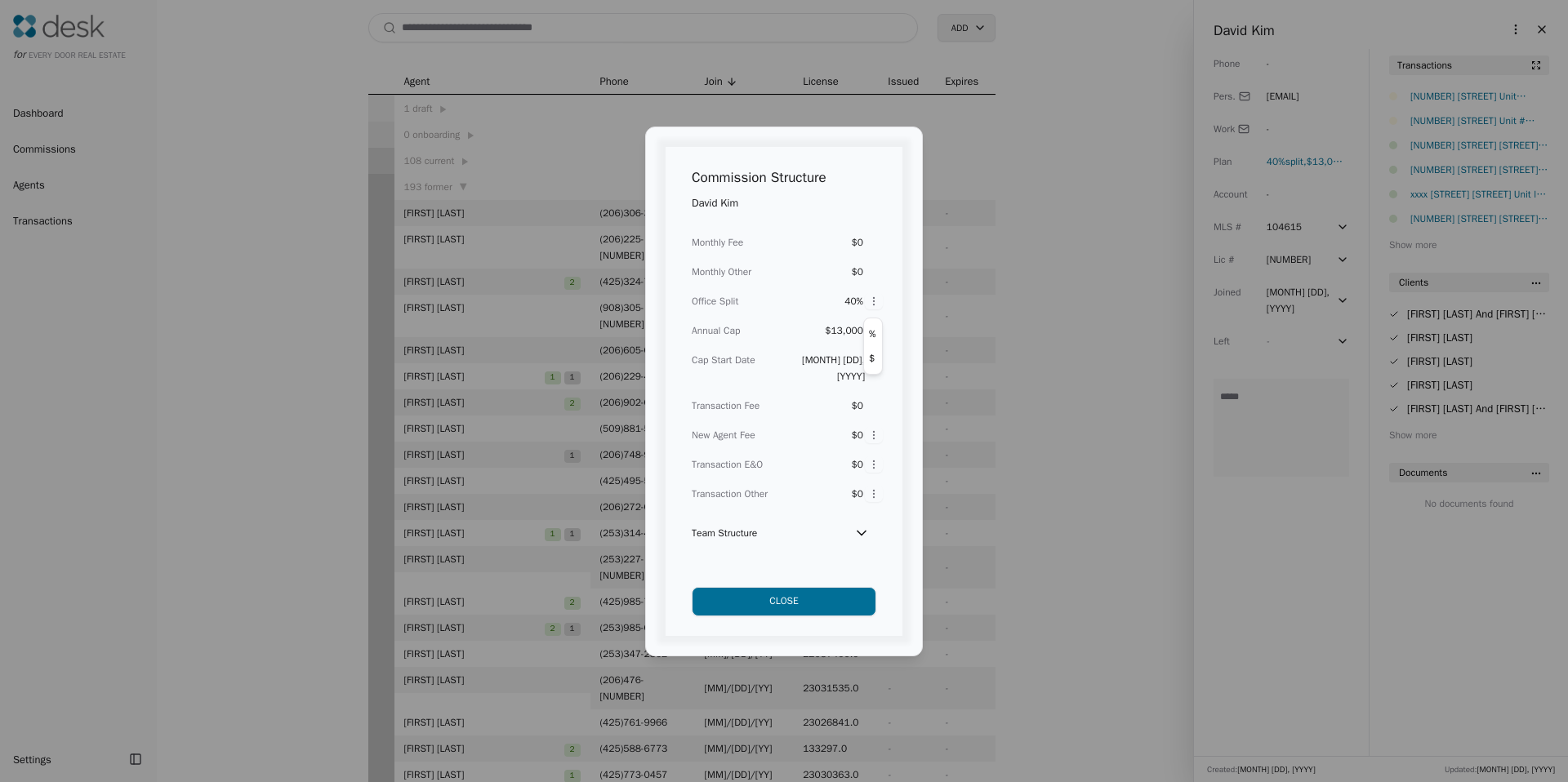 click on "Commission Structure David Kim Monthly Fee $0 Monthly Other $0 Office Split 40% Annual Cap $13,000 Cap Start Date Jul 20, 2025 Transaction Fee $0 New Agent Fee $0 Transaction E&O $0 Transaction Other $0 Team Structure Close" at bounding box center [784, 391] 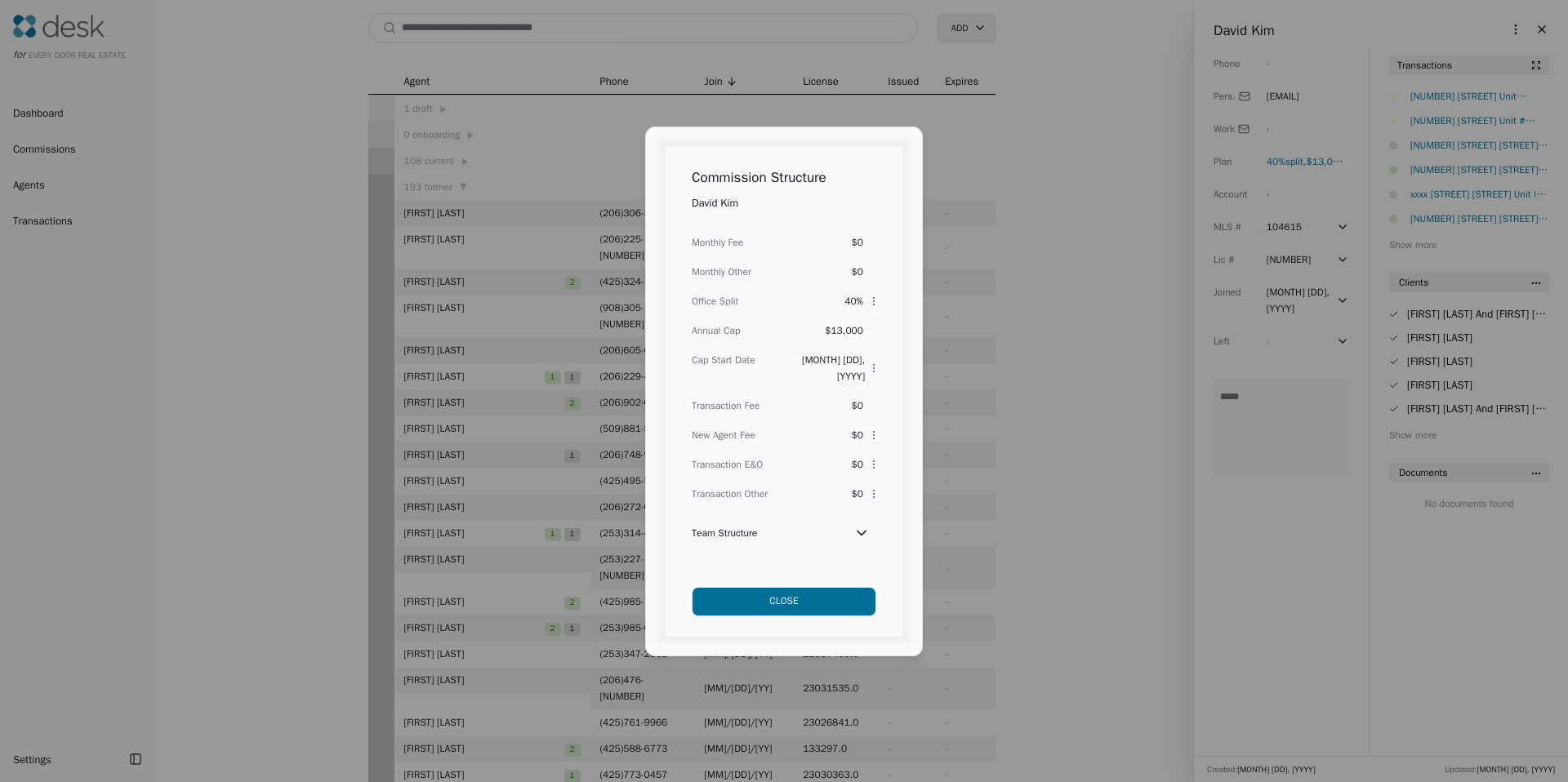 click on "Close" at bounding box center (784, 602) 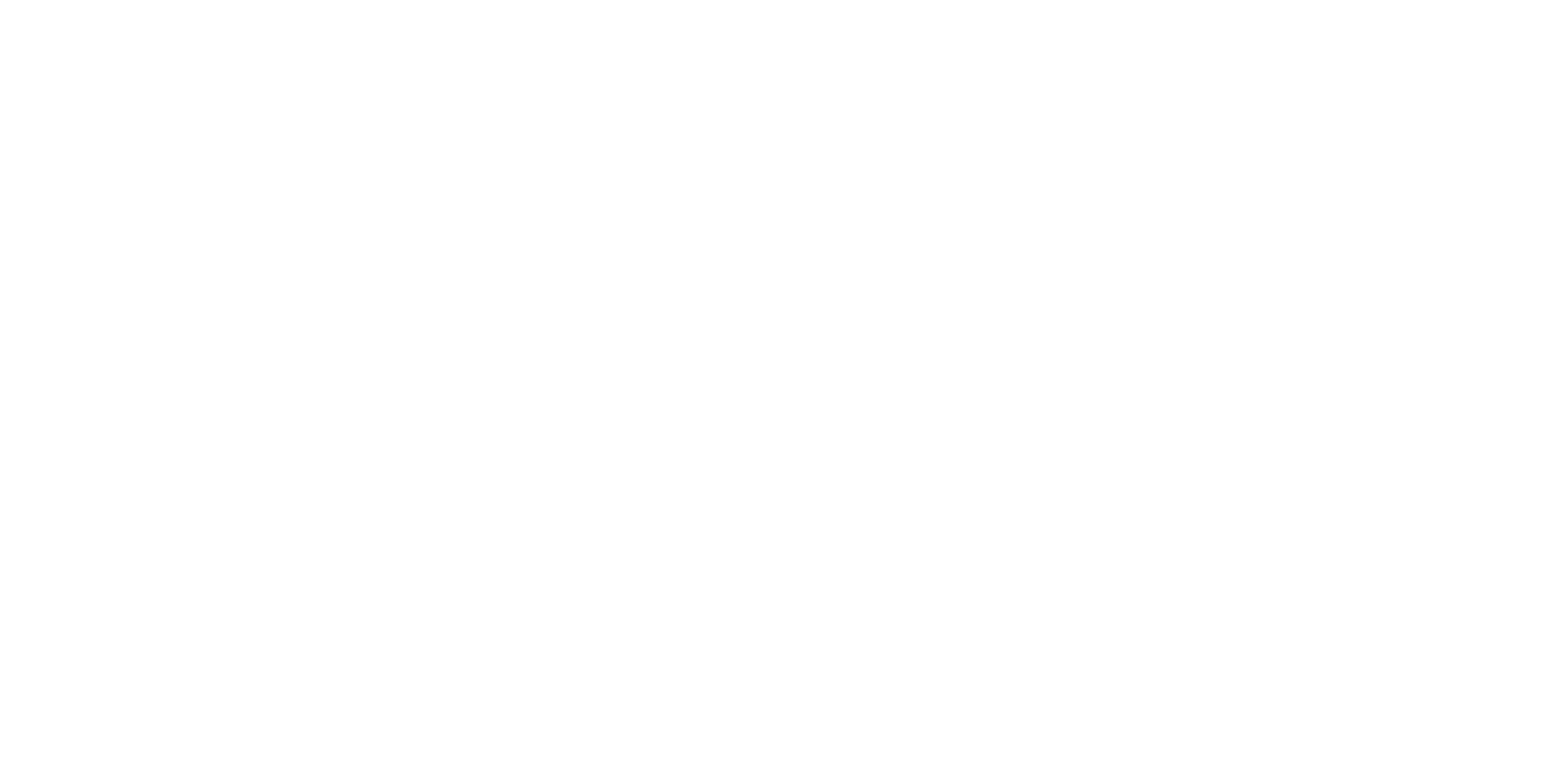 scroll, scrollTop: 0, scrollLeft: 0, axis: both 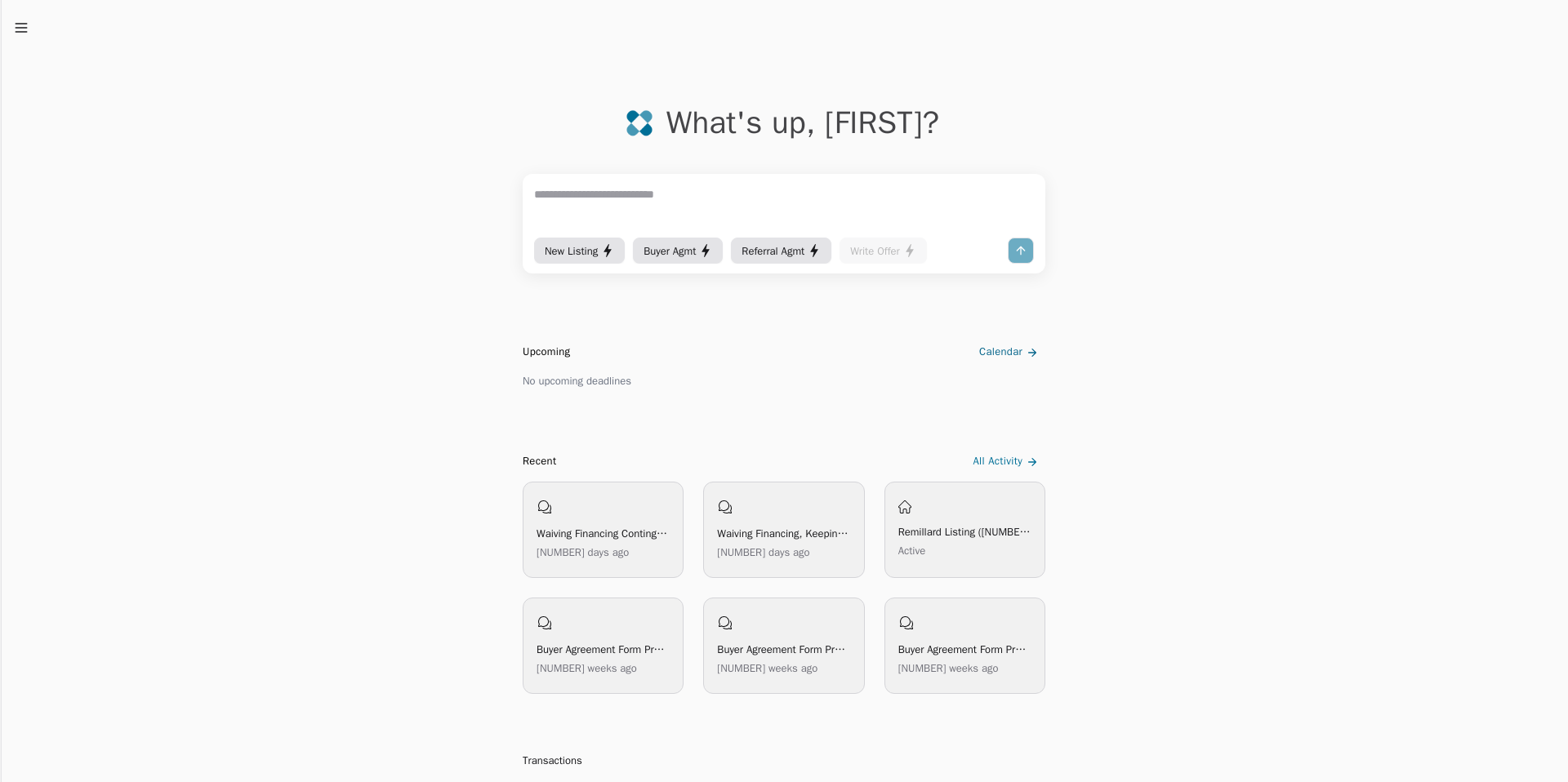 click on "Buyer Agmt" at bounding box center (670, 251) 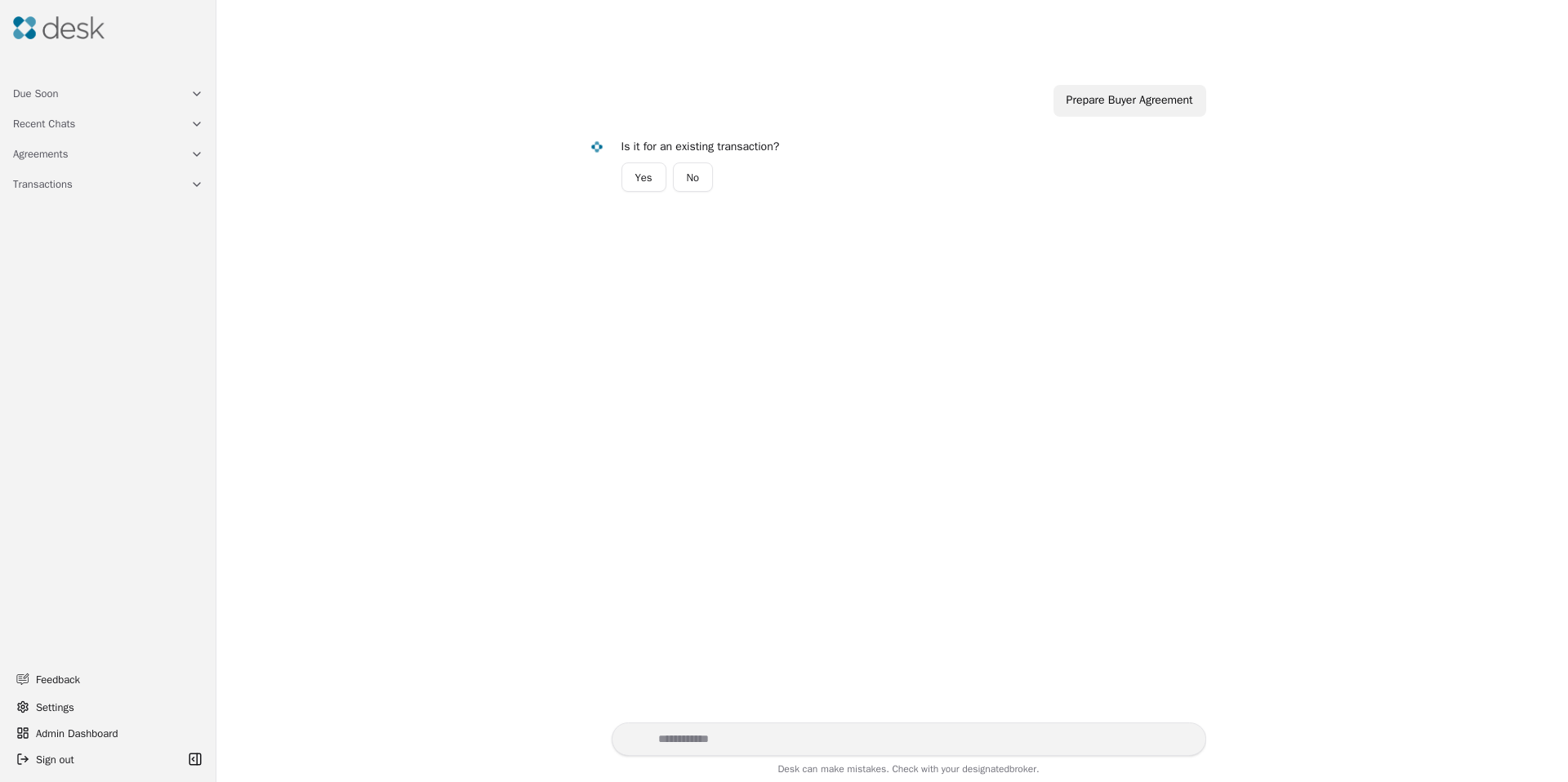 drag, startPoint x: 528, startPoint y: 170, endPoint x: 581, endPoint y: 187, distance: 55.65968 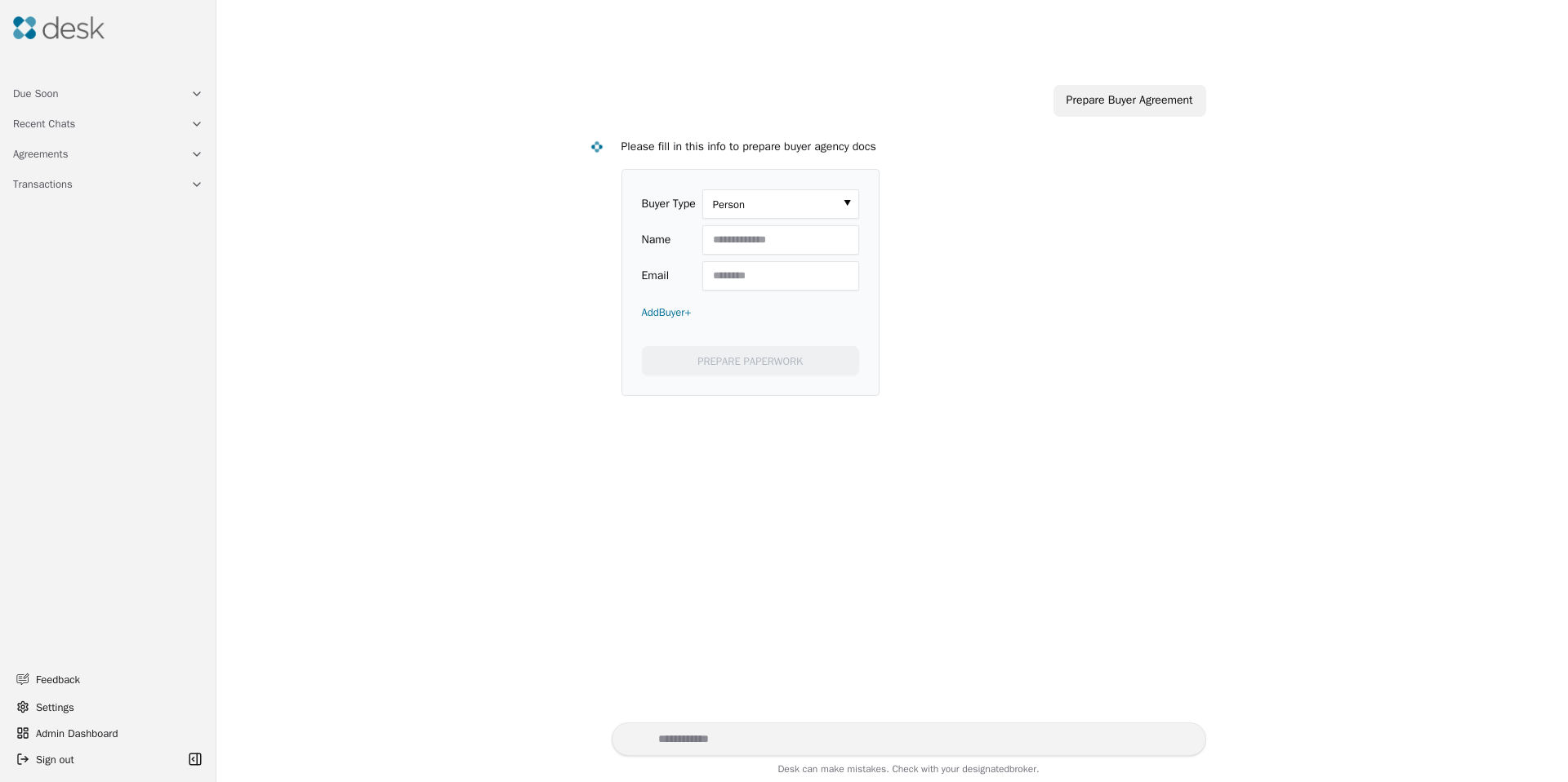 click on "Name" at bounding box center [781, 240] 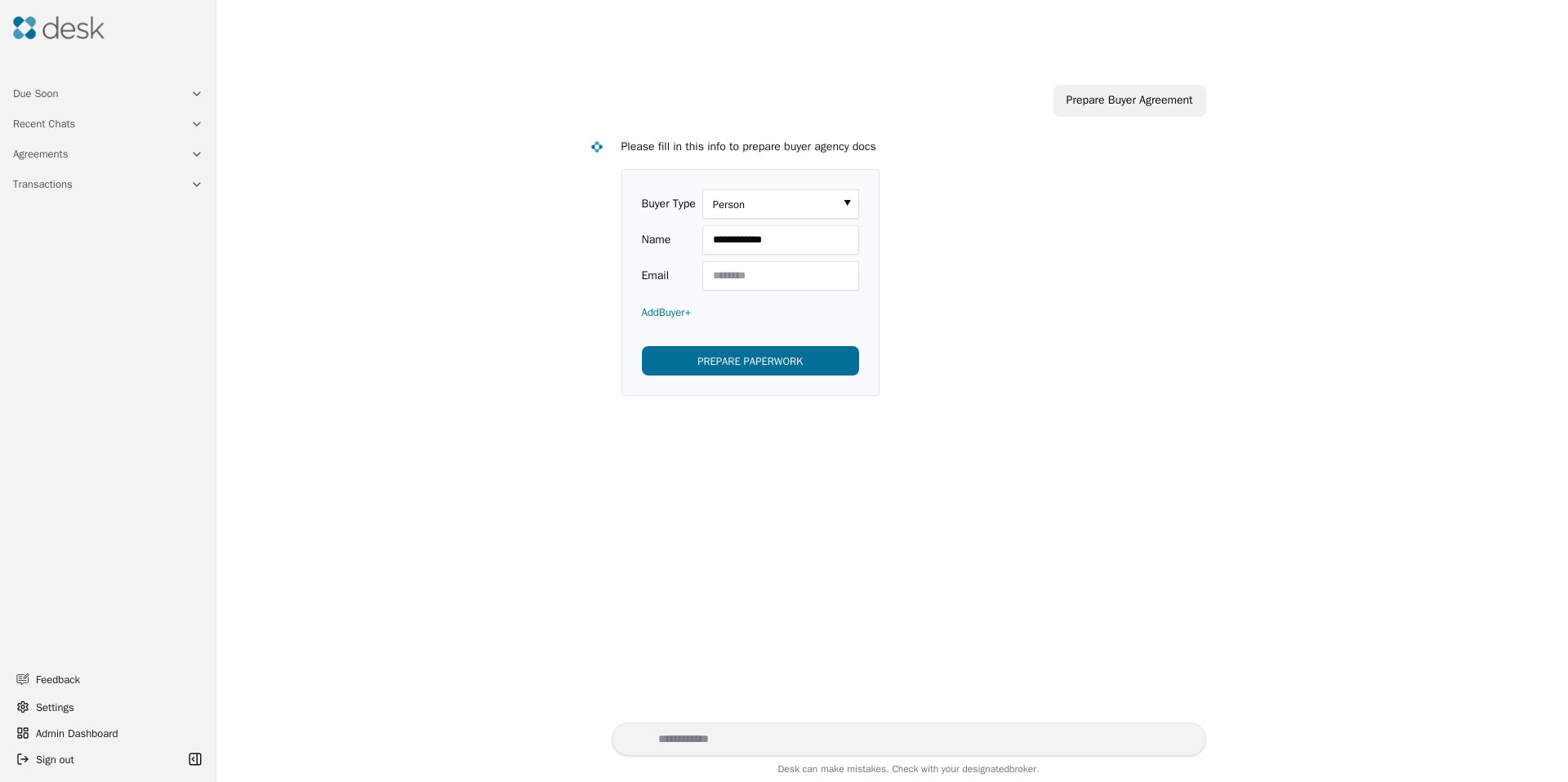 type on "**********" 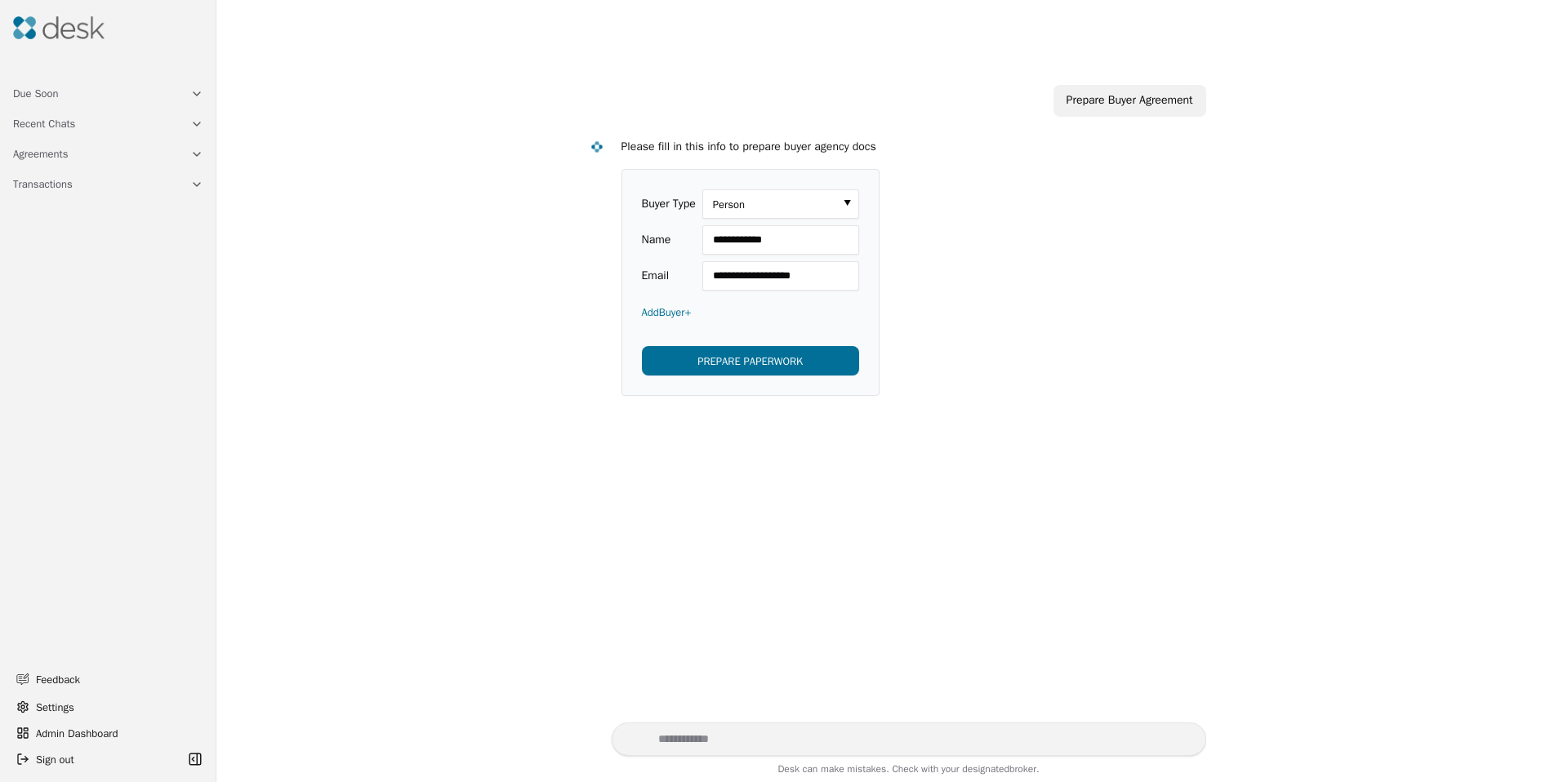scroll, scrollTop: 0, scrollLeft: 3, axis: horizontal 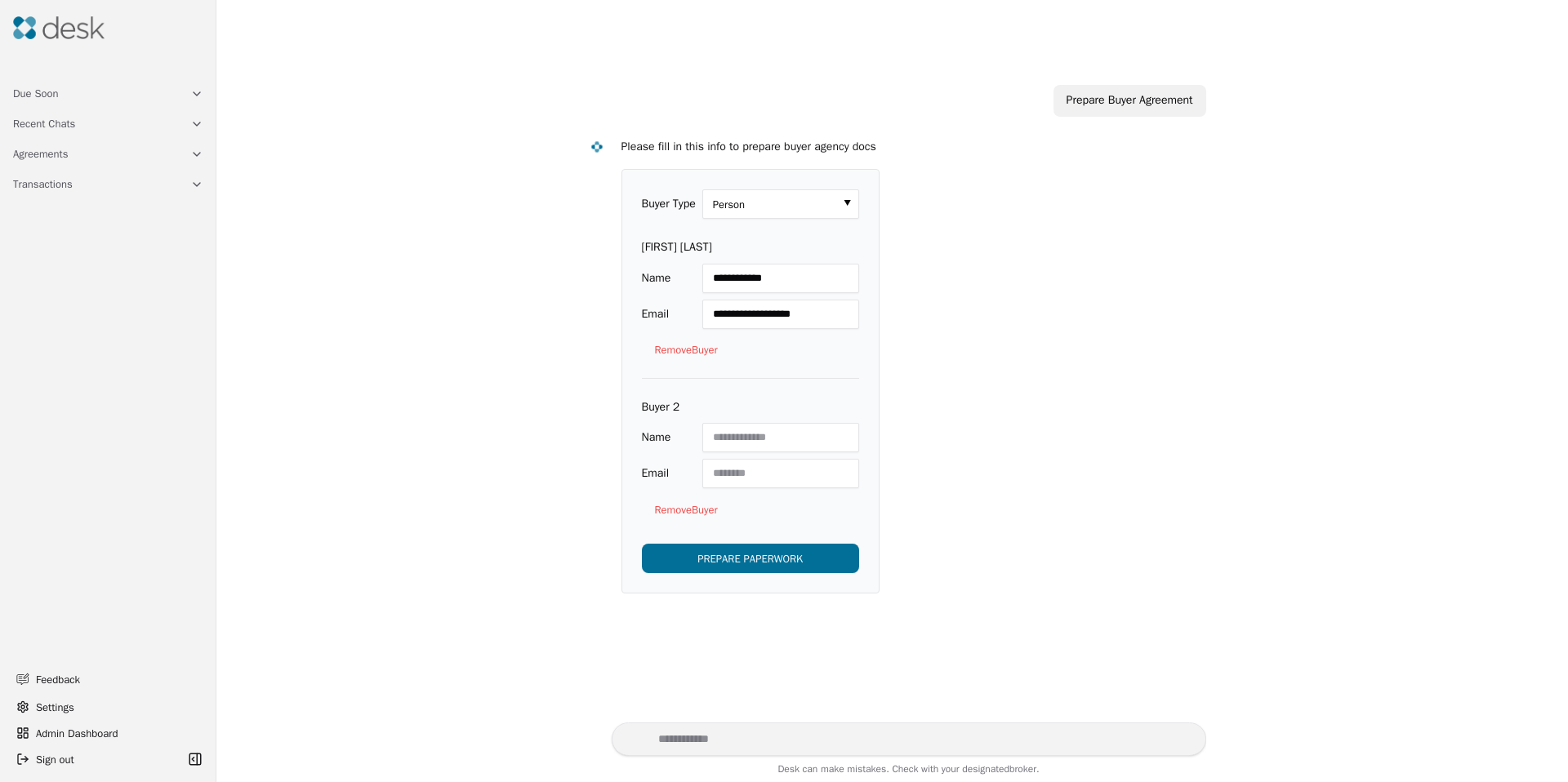 click on "Name" at bounding box center [781, 438] 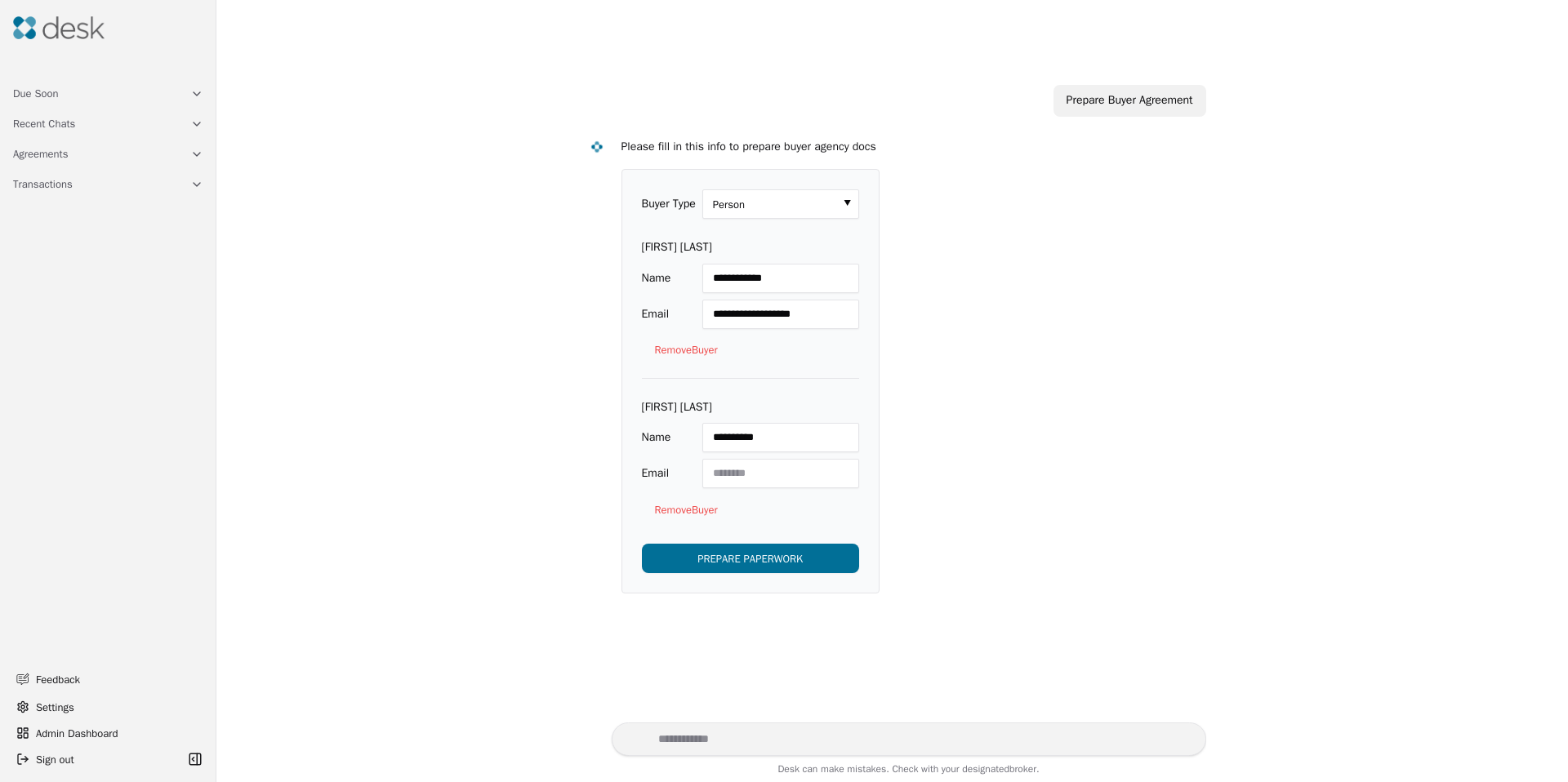type on "**********" 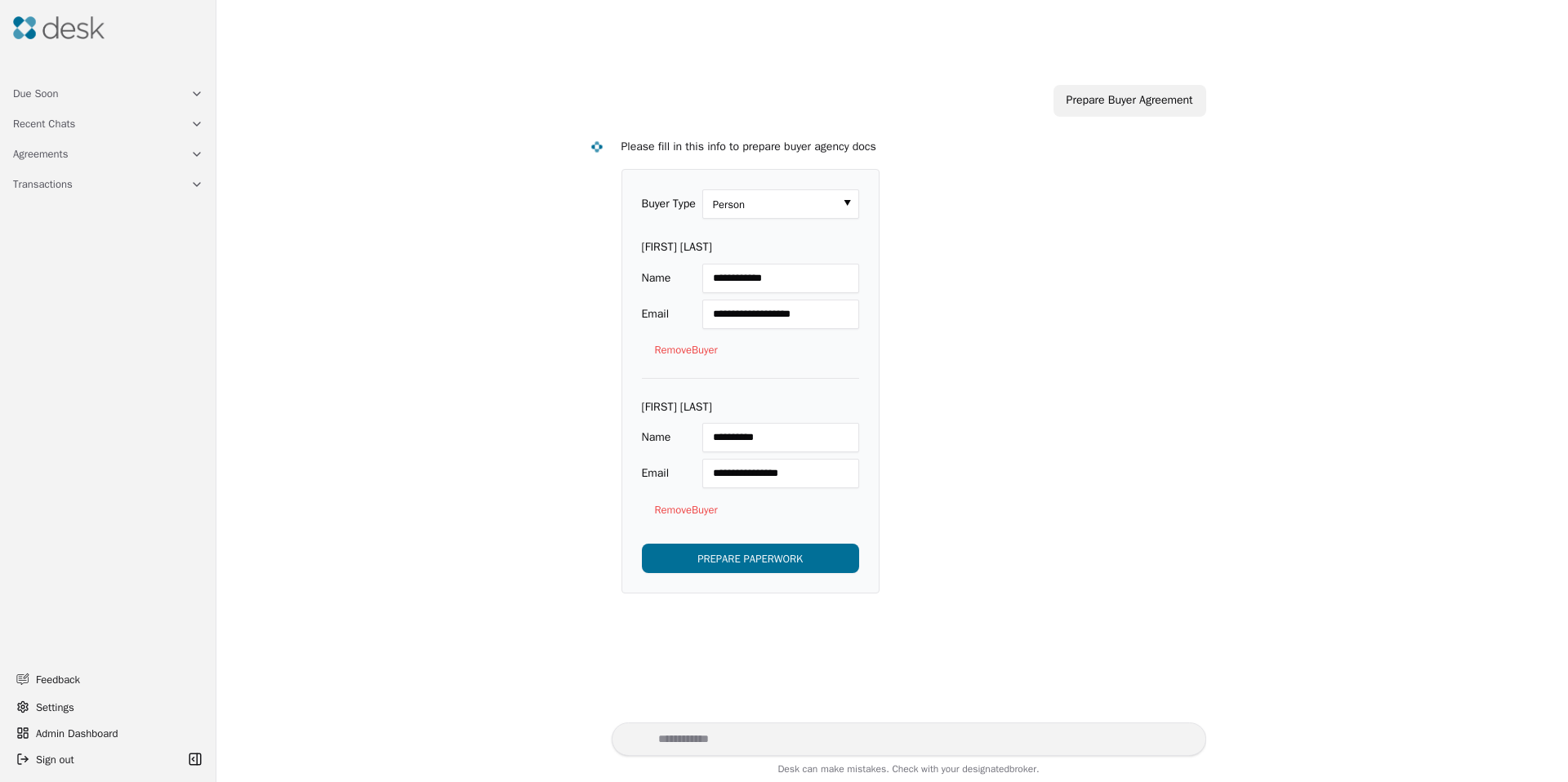 type on "**********" 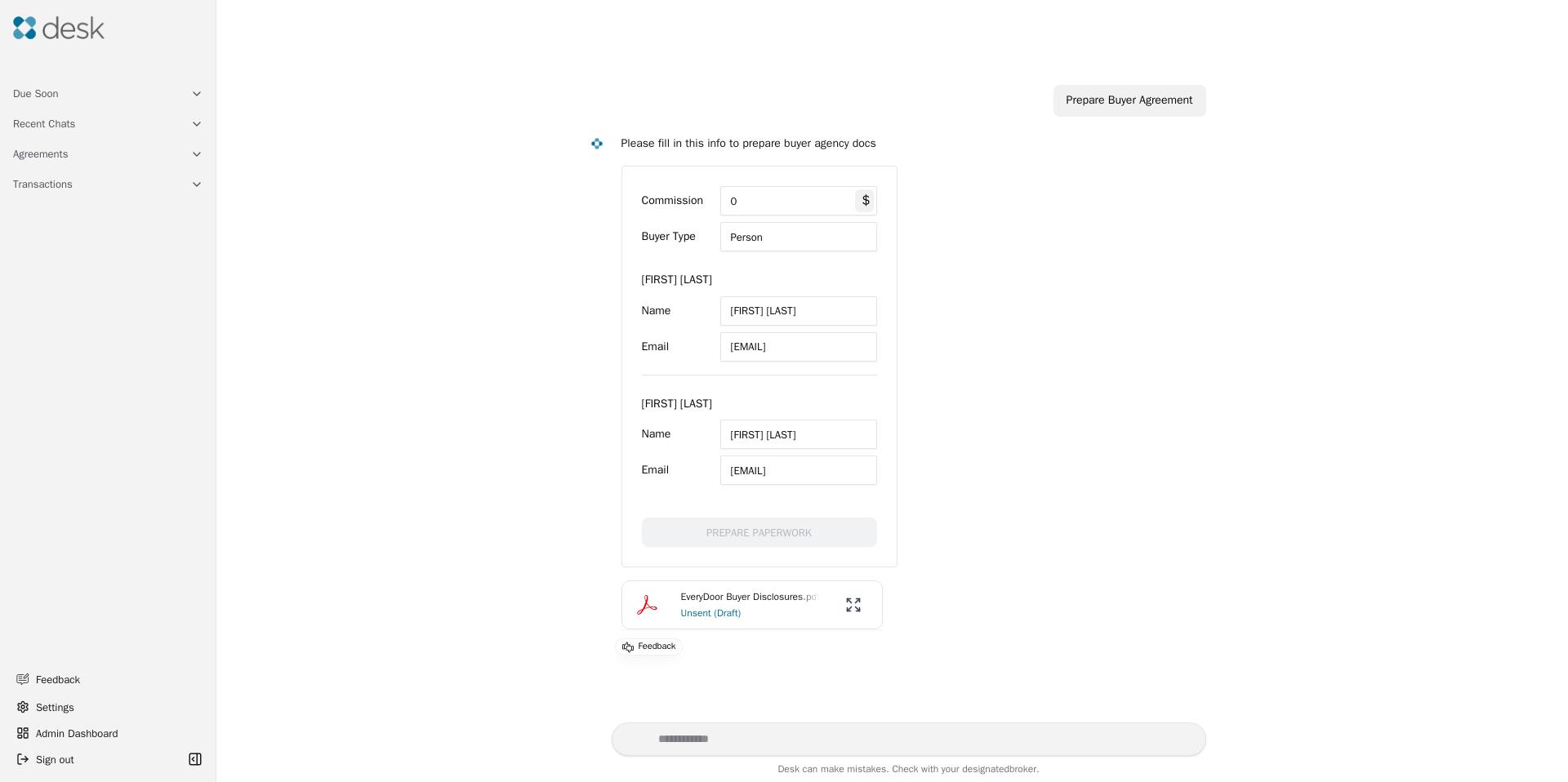 scroll, scrollTop: 33, scrollLeft: 0, axis: vertical 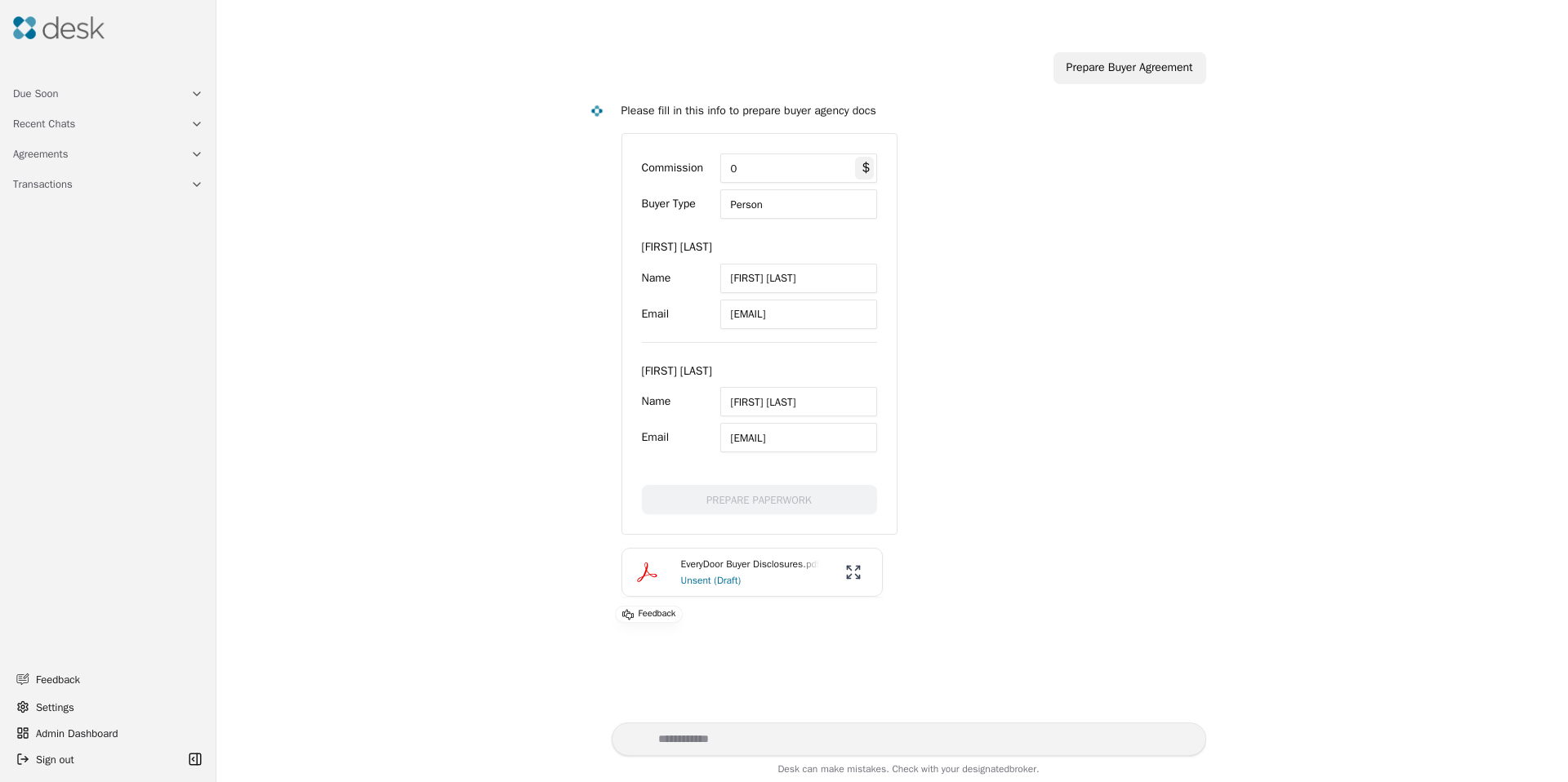 click on "Unsent (Draft)" at bounding box center (751, 580) 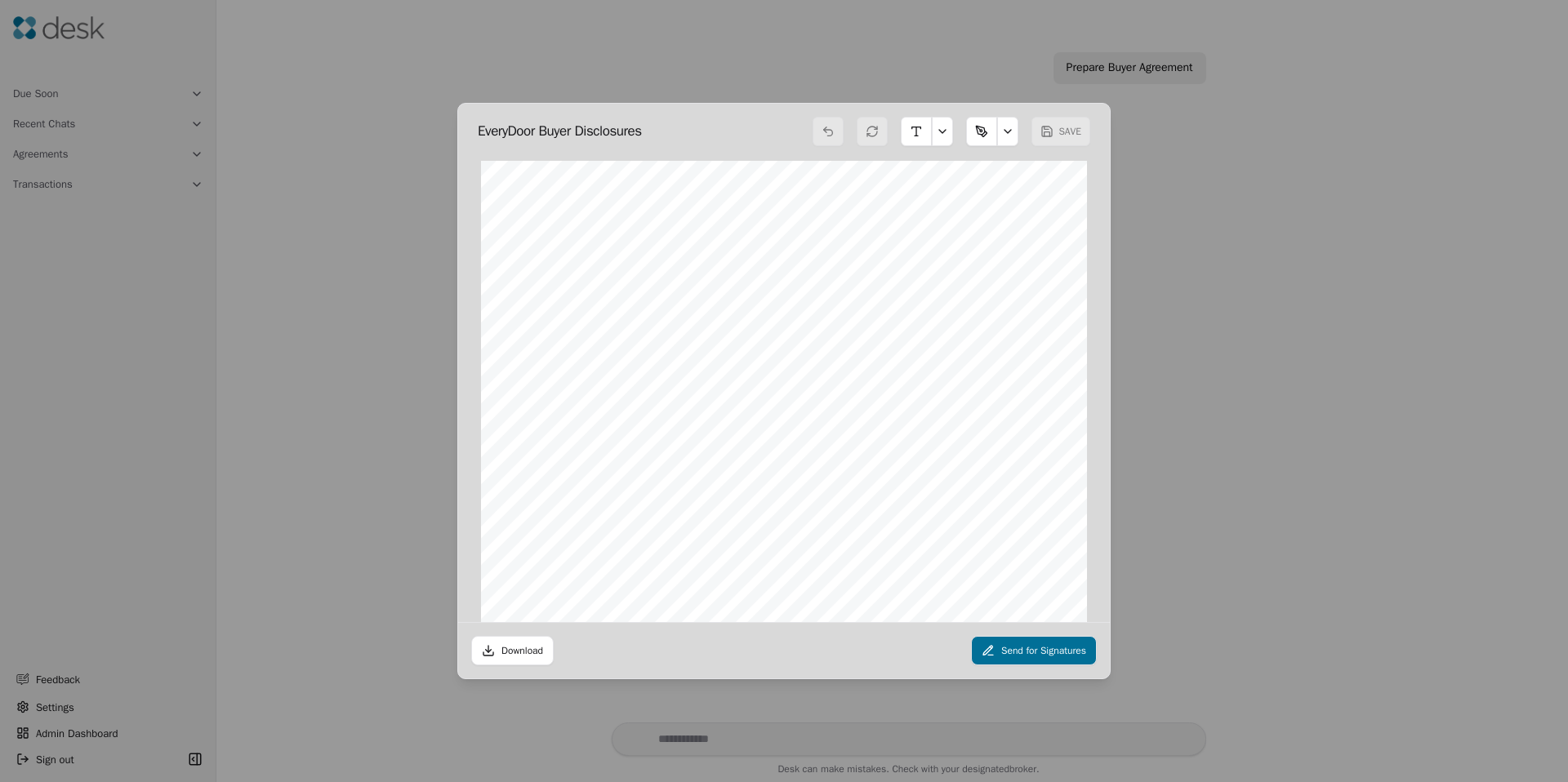 scroll, scrollTop: 8, scrollLeft: 0, axis: vertical 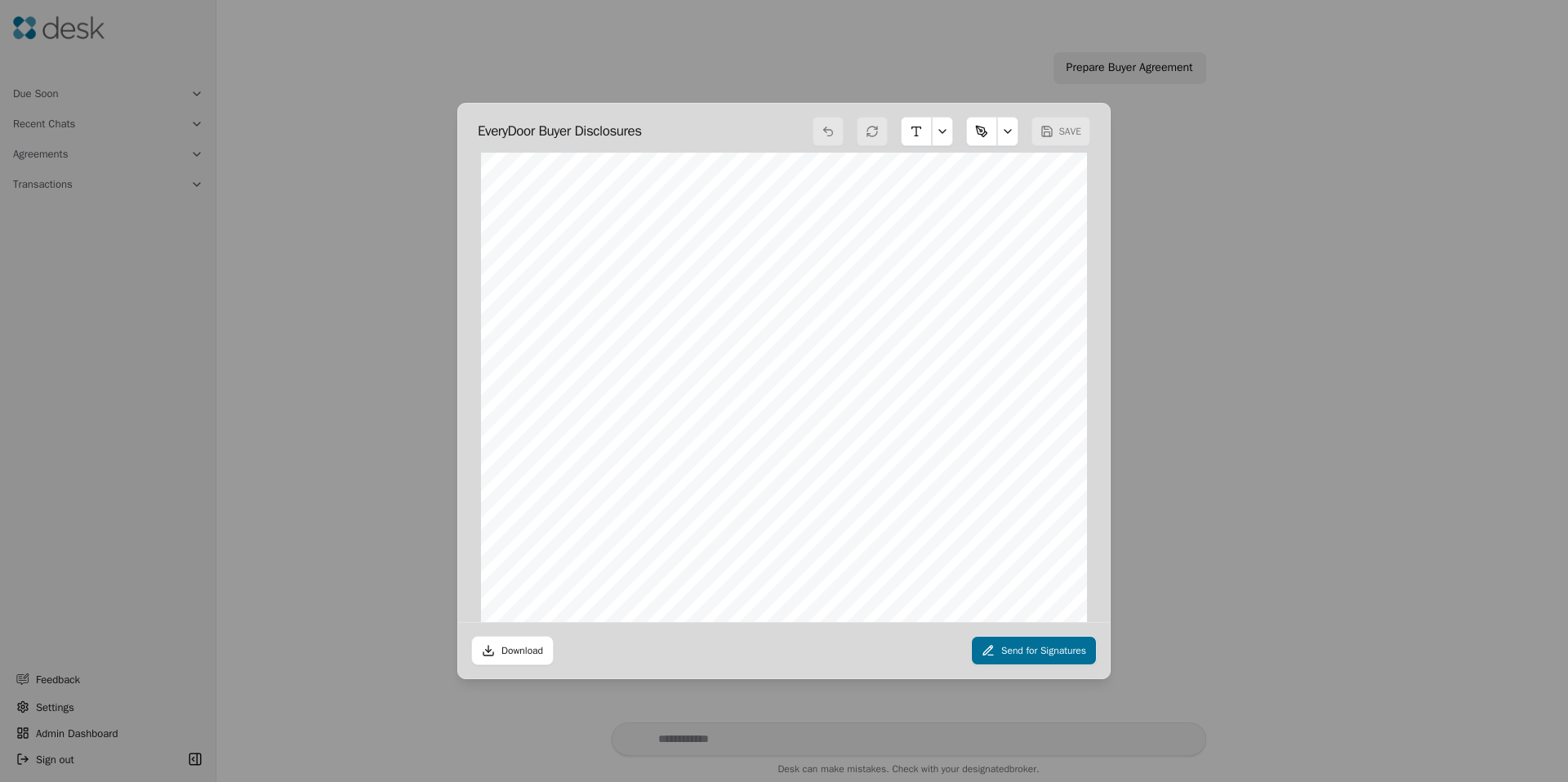 click on "Download Send for Signatures" at bounding box center [784, 650] 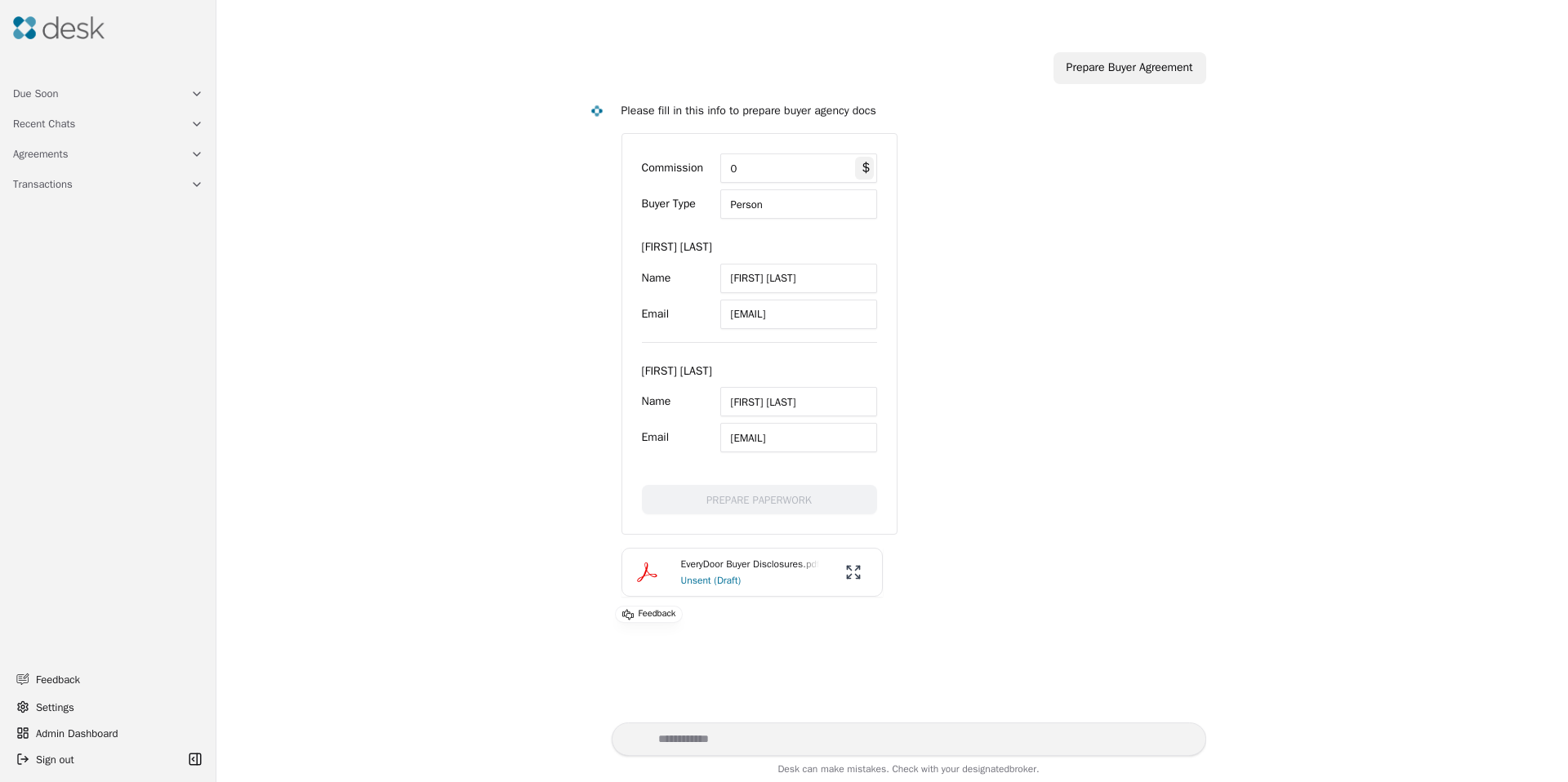 click on "0" at bounding box center (799, 168) 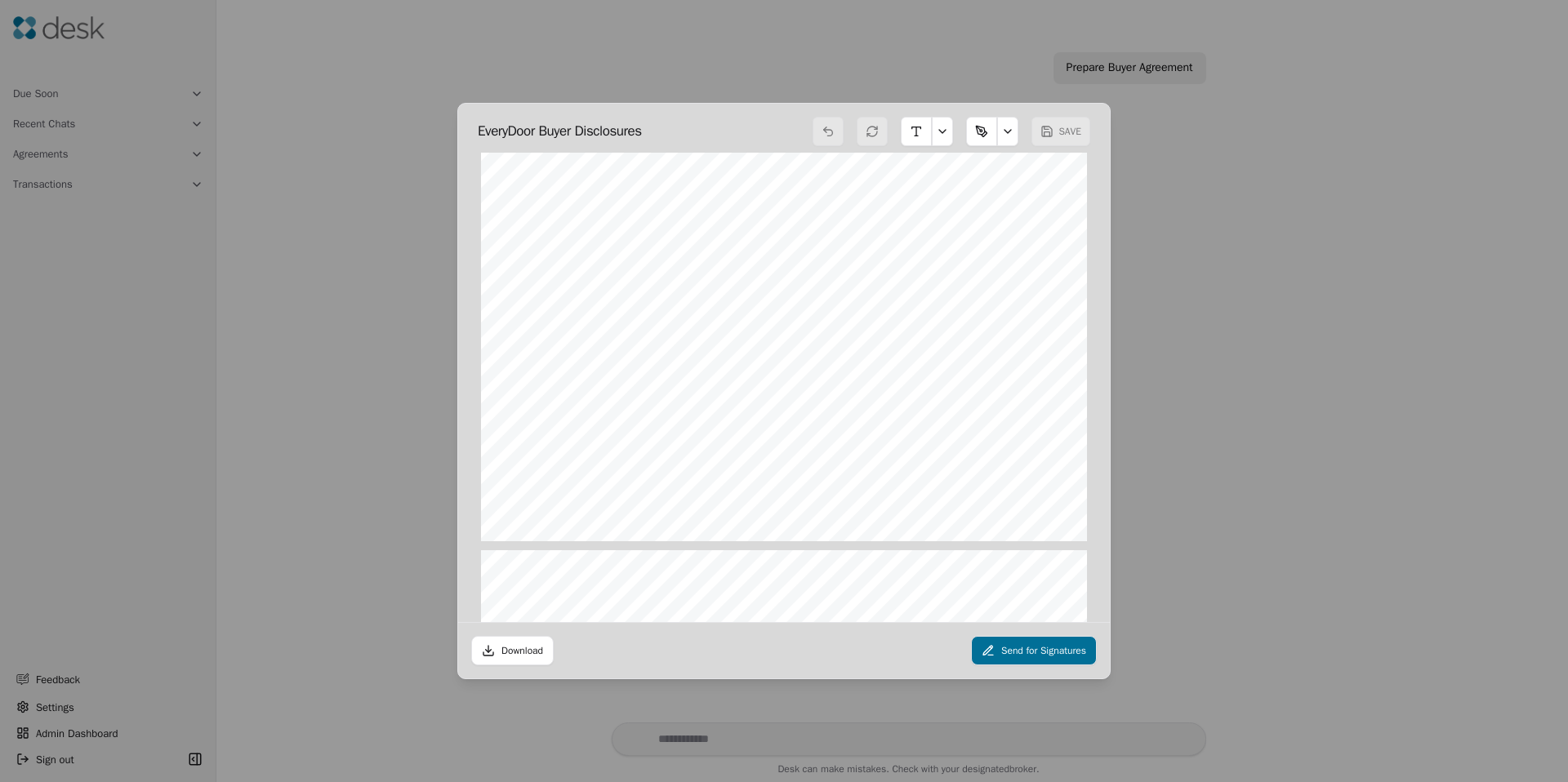 scroll, scrollTop: 2296, scrollLeft: 0, axis: vertical 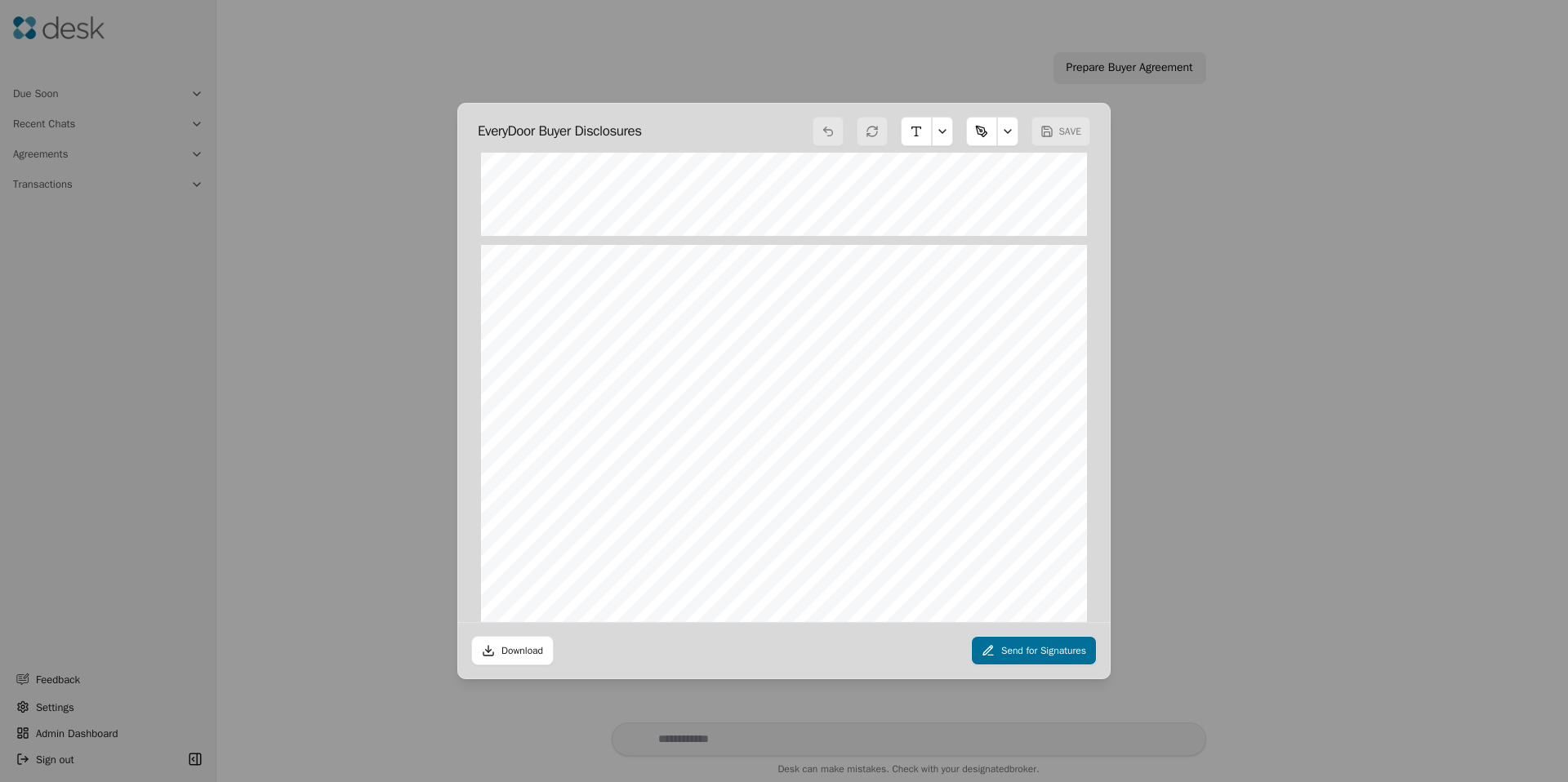 click on "Send for Signatures" at bounding box center [1034, 651] 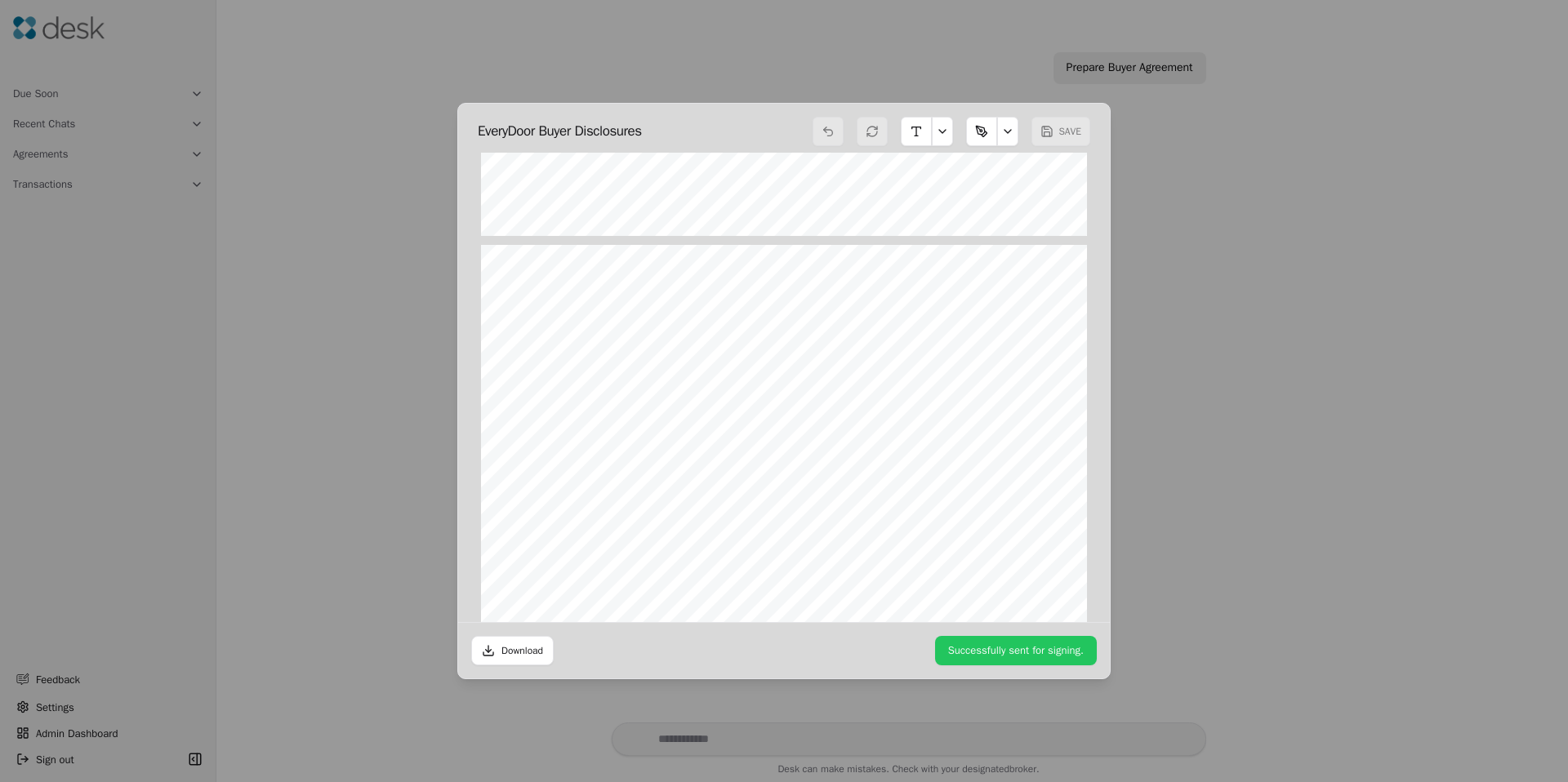 click on "Successfully sent for signing." at bounding box center [1016, 651] 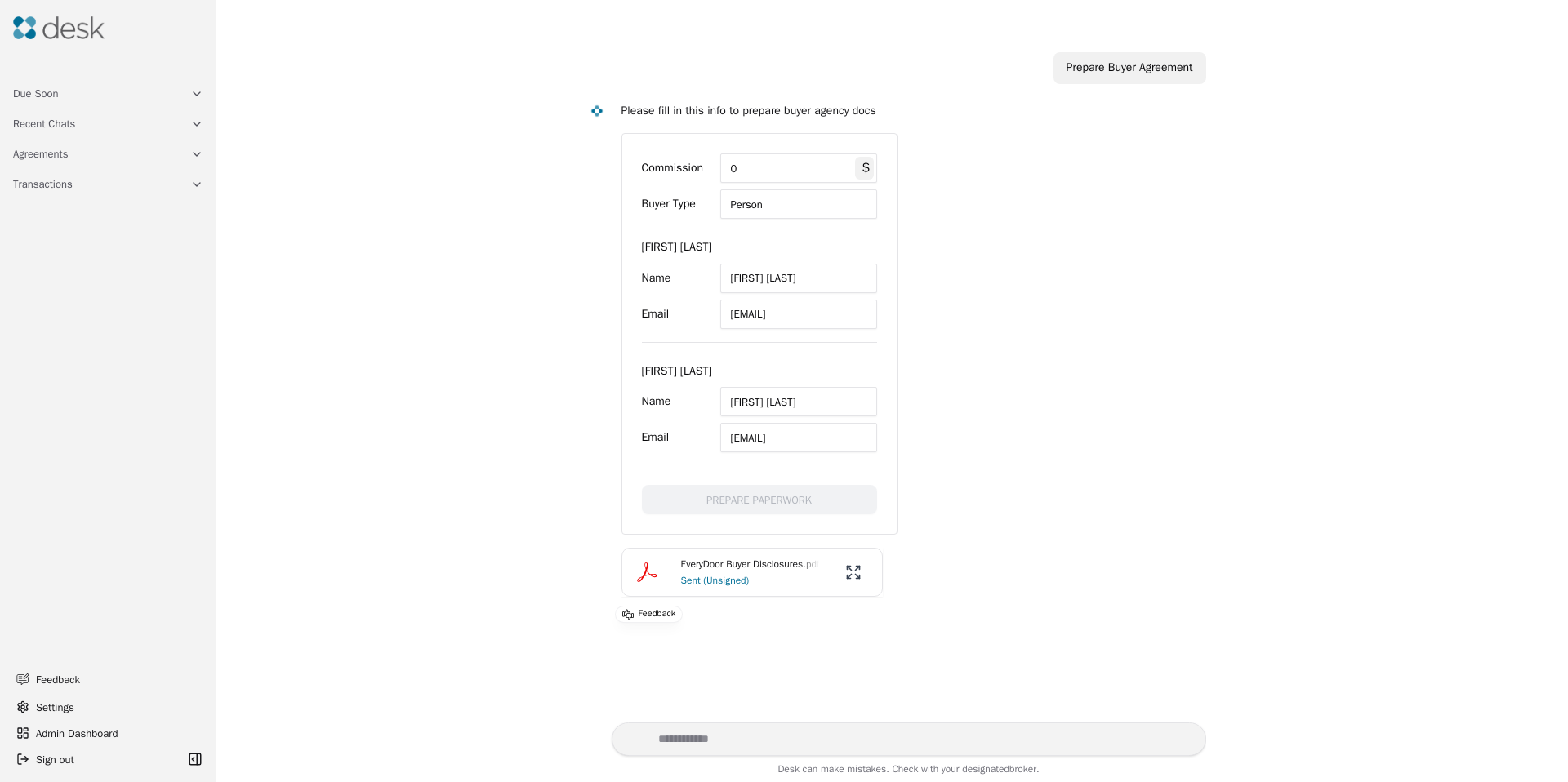 click on "Prepare Buyer Agreement Please fill in this info to prepare buyer agency docs Commission [NUMBER] $ Buyer Type Person [FIRST] [LAST] Name [FIRST] [LAST] Email [EMAIL] [FIRST] [LAST] Name [FIRST] [LAST] Email [EMAIL] PREPARE PAPERWORK" at bounding box center (907, 318) 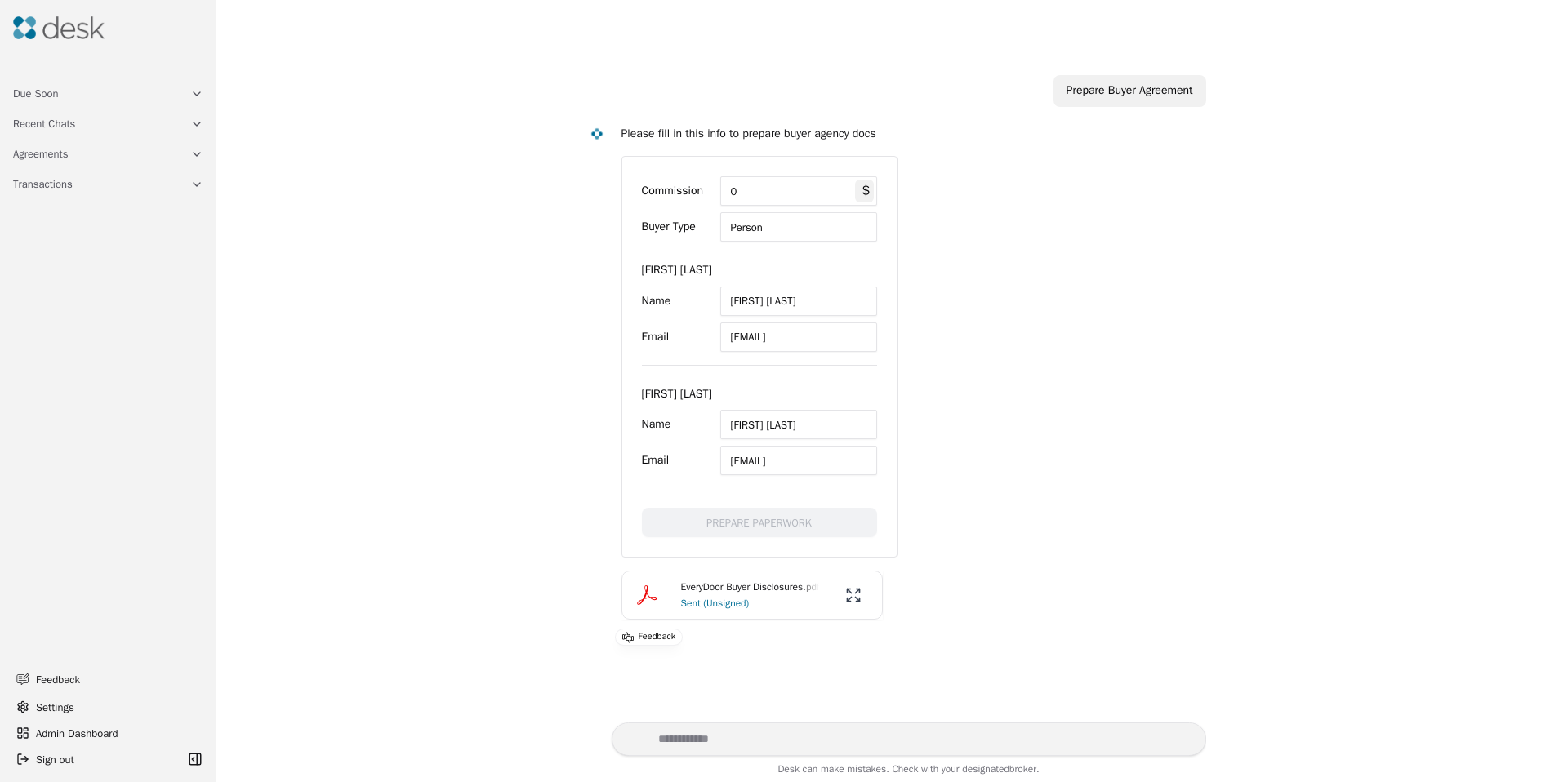 scroll, scrollTop: 0, scrollLeft: 0, axis: both 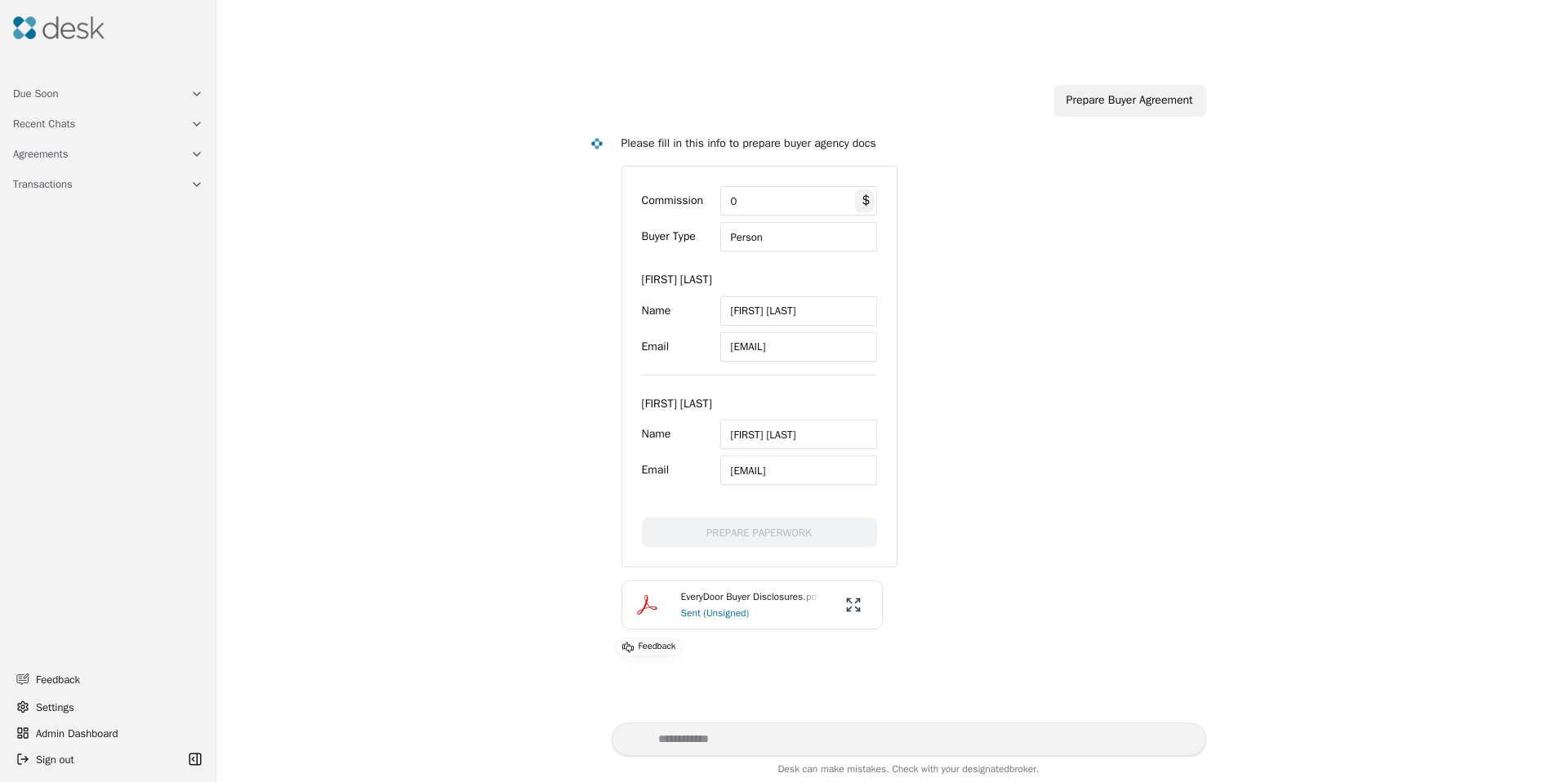 click on "Prepare Buyer Agreement" at bounding box center [1129, 100] 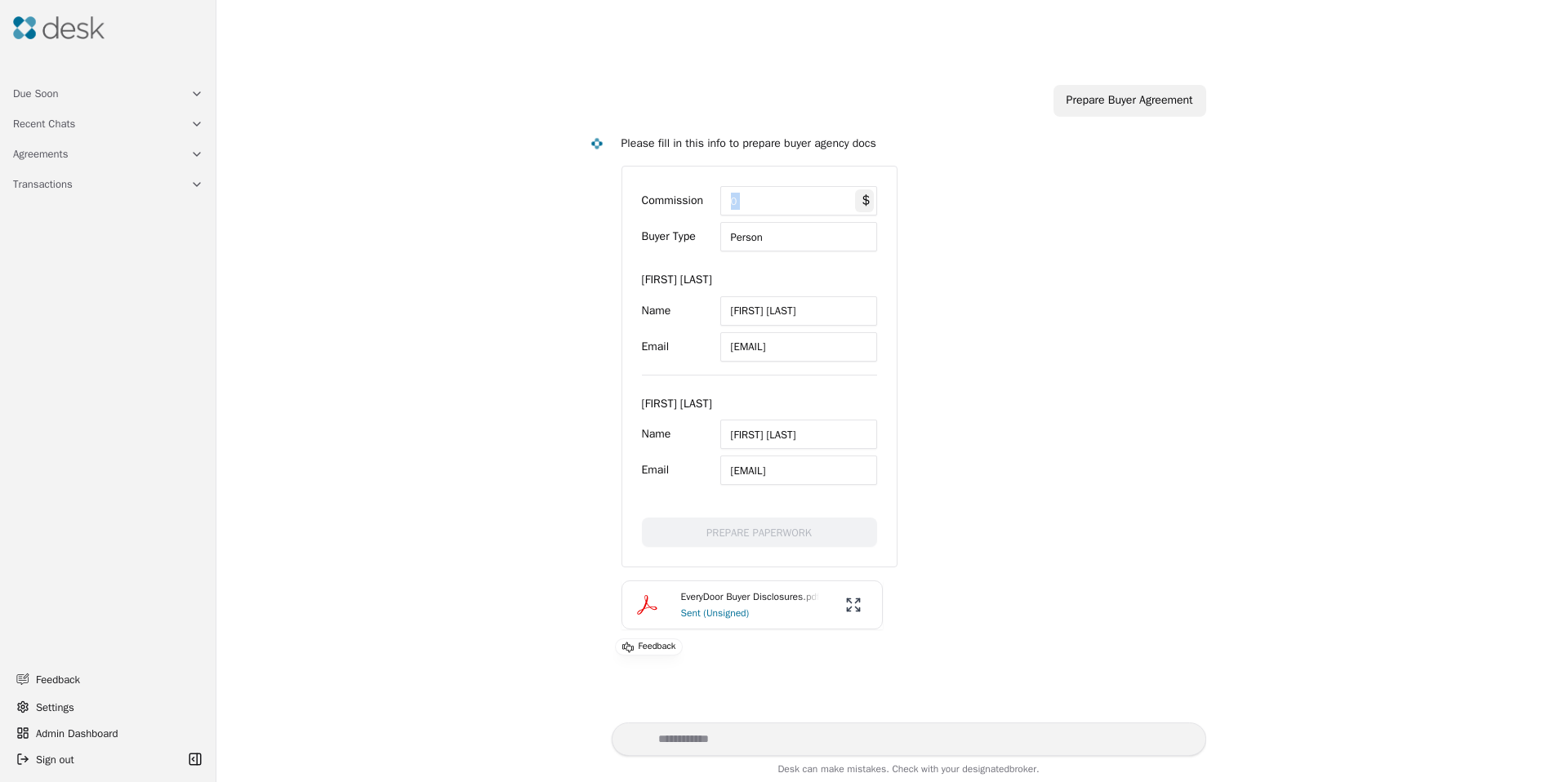 click on "0" at bounding box center (799, 201) 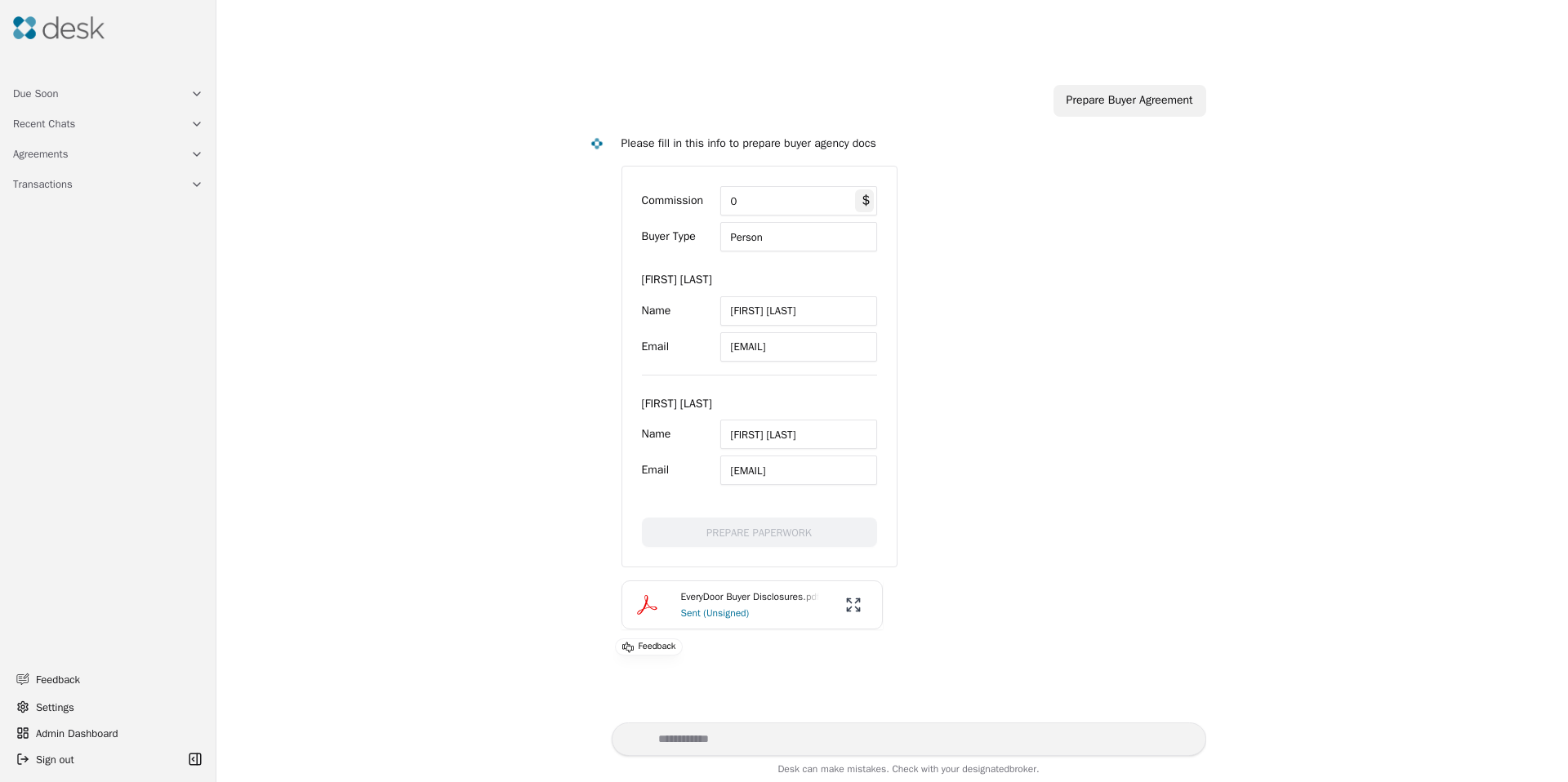 drag, startPoint x: 608, startPoint y: 260, endPoint x: 549, endPoint y: 301, distance: 71.84706 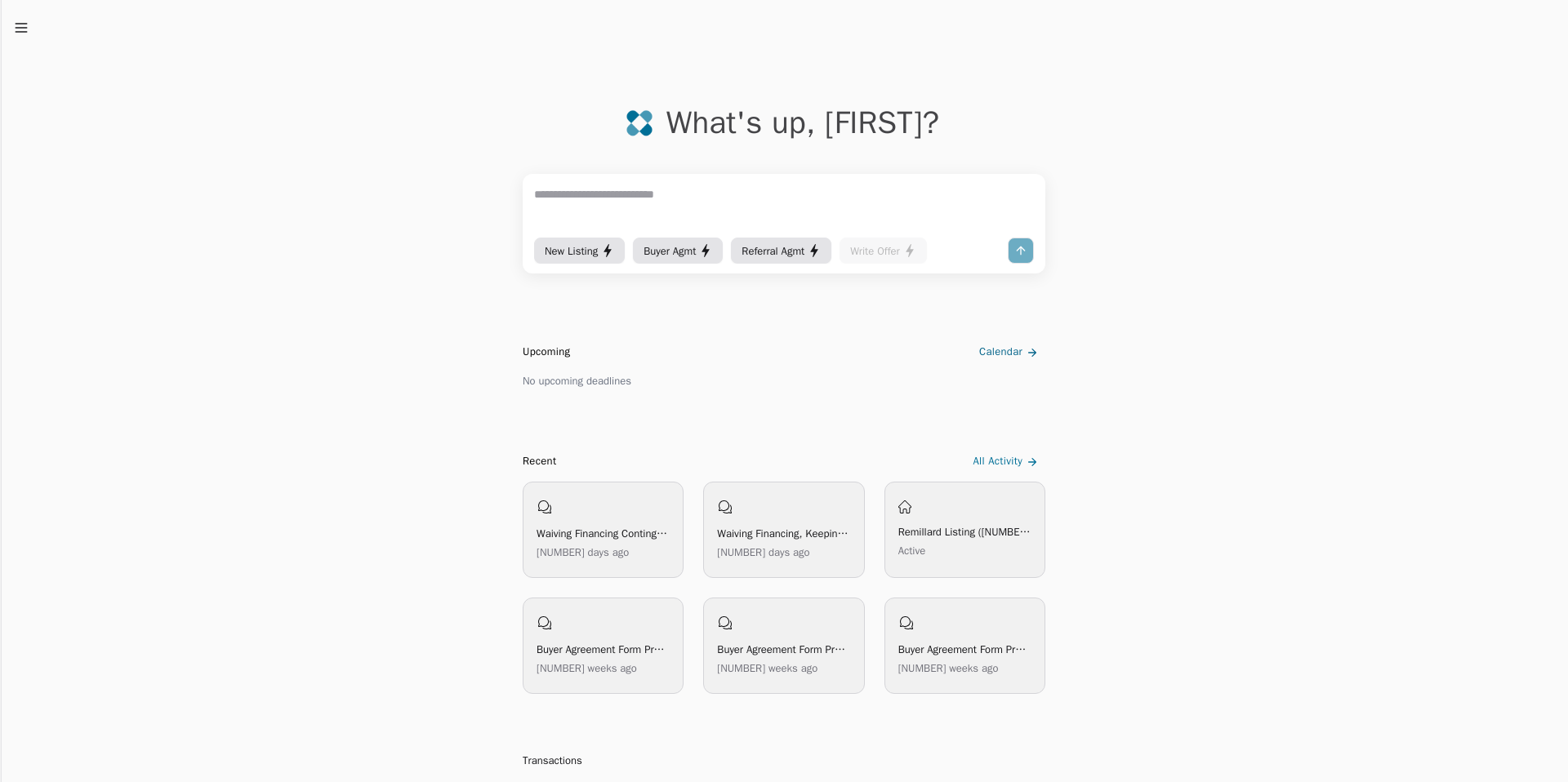click on "Buyer Agmt" at bounding box center [670, 251] 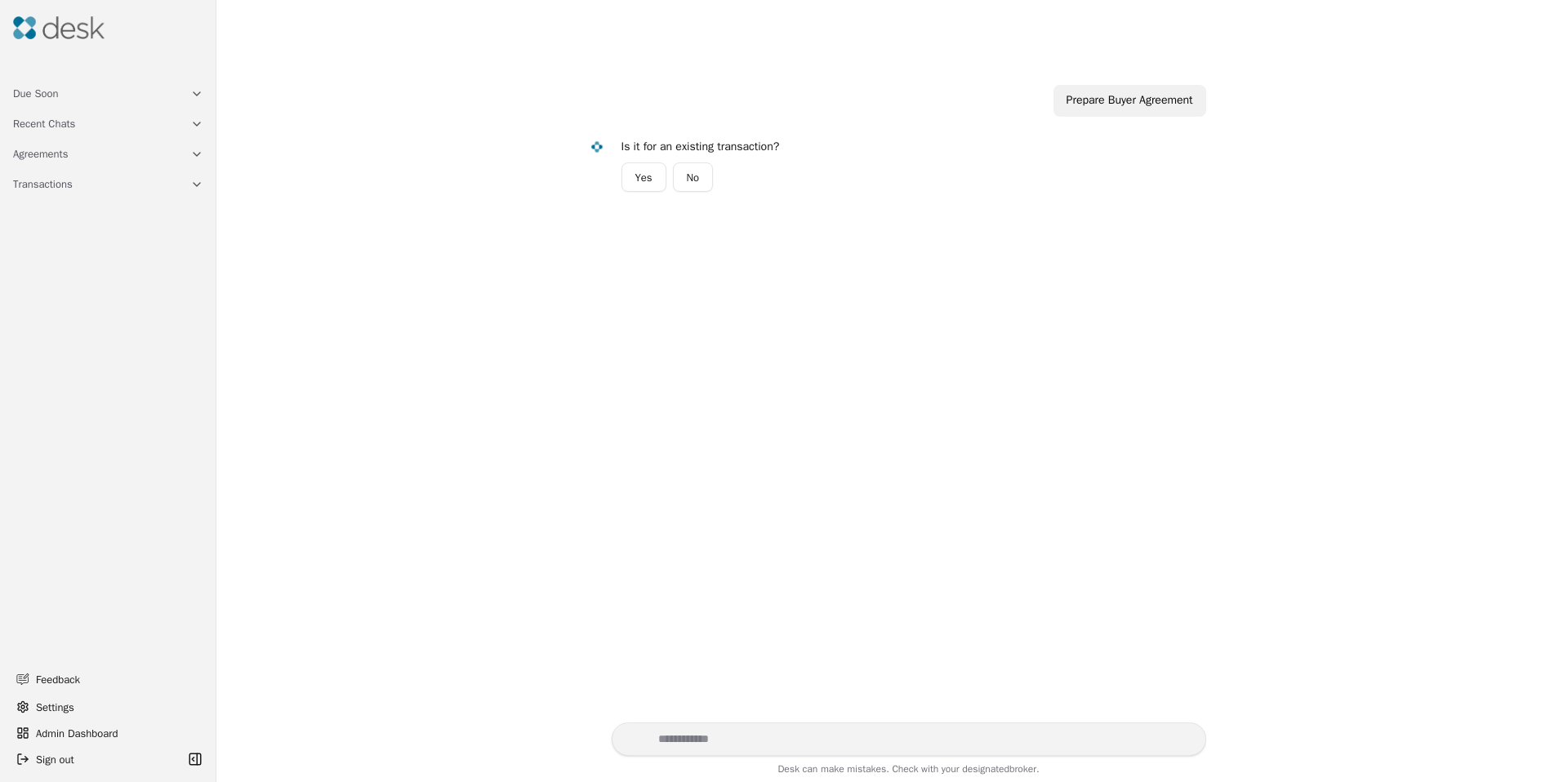 click on "No" at bounding box center [693, 177] 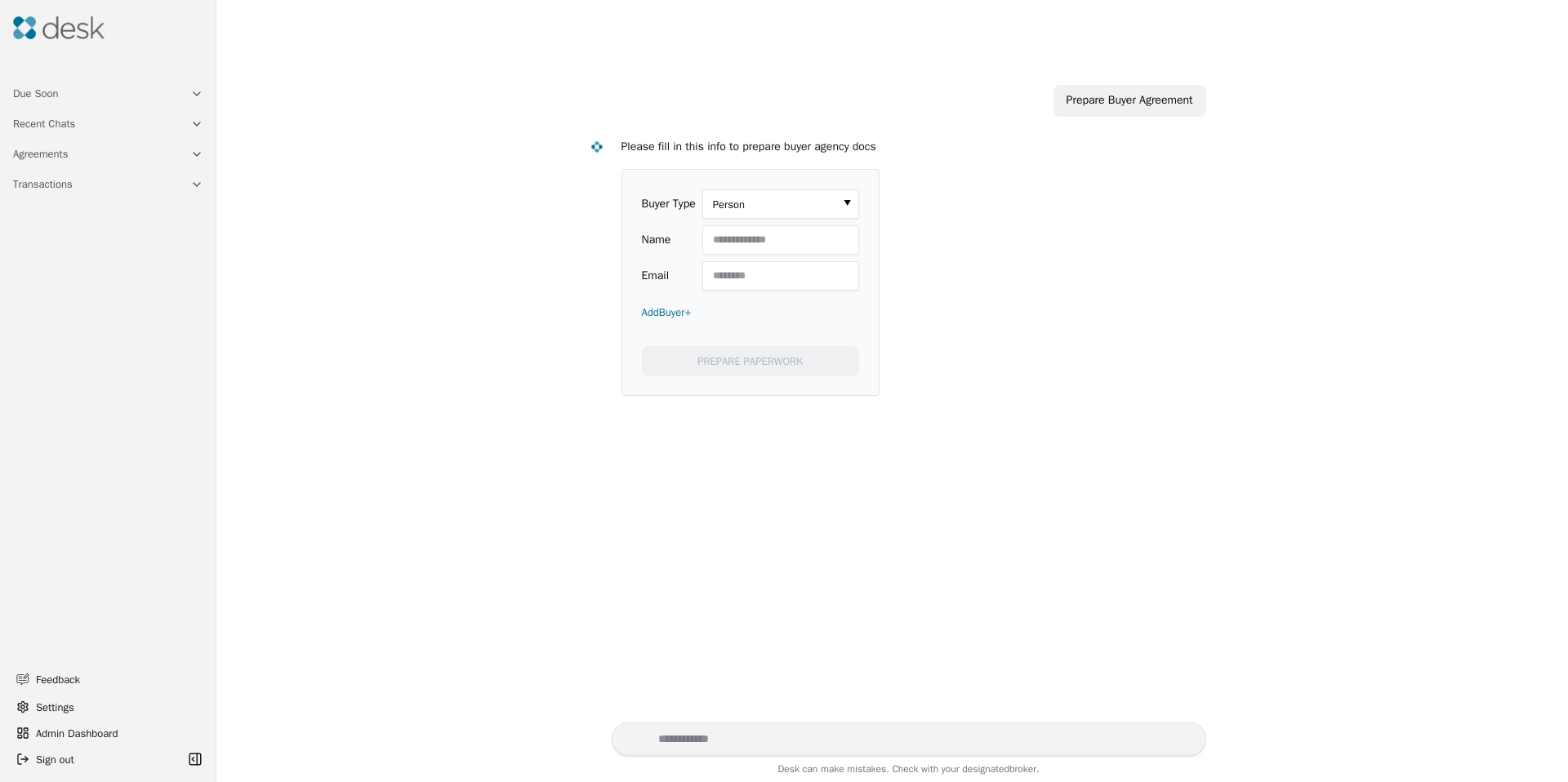 click on "Add  Buyer  +" at bounding box center [666, 312] 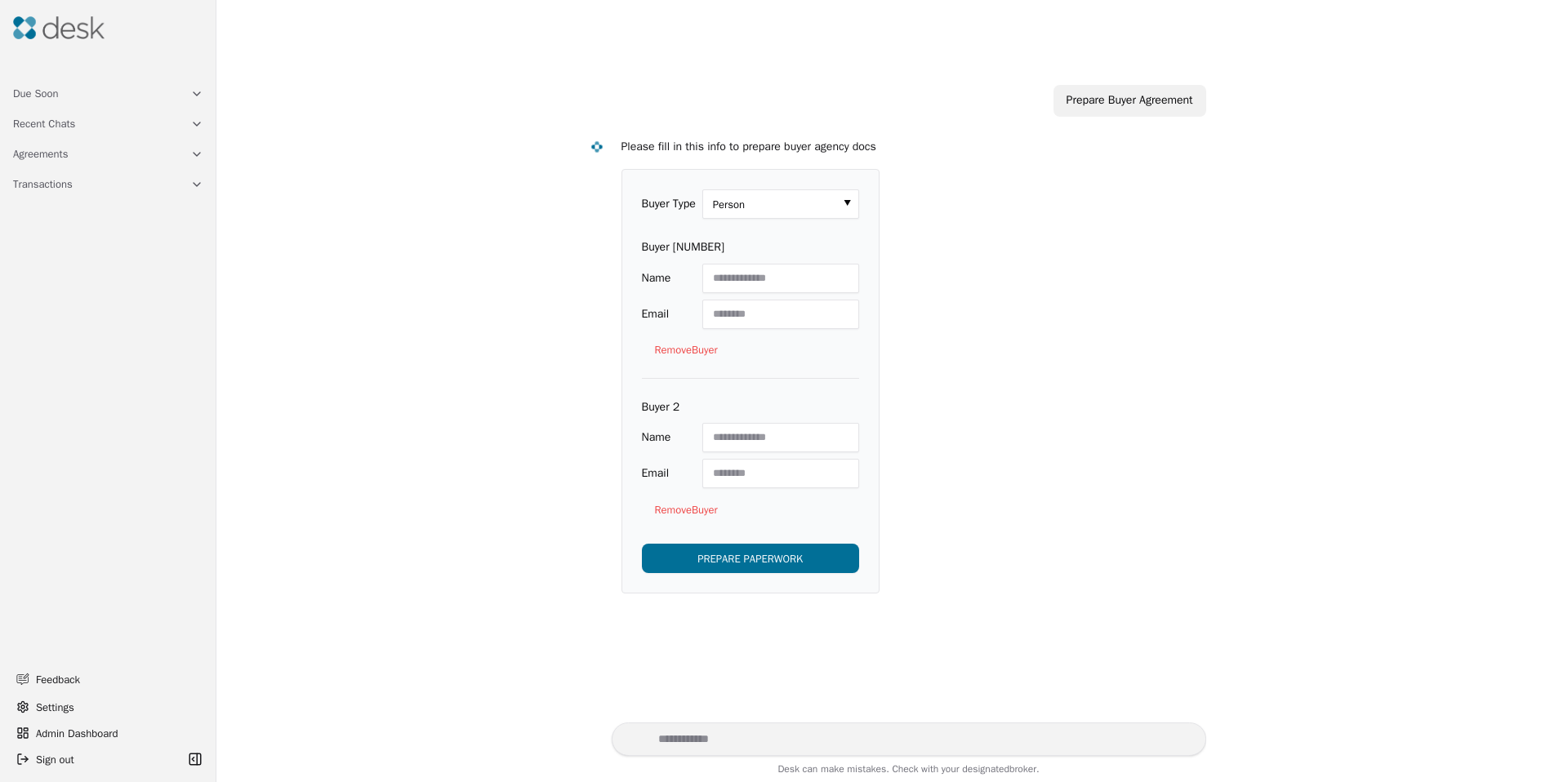 drag, startPoint x: 443, startPoint y: 402, endPoint x: 419, endPoint y: 384, distance: 30 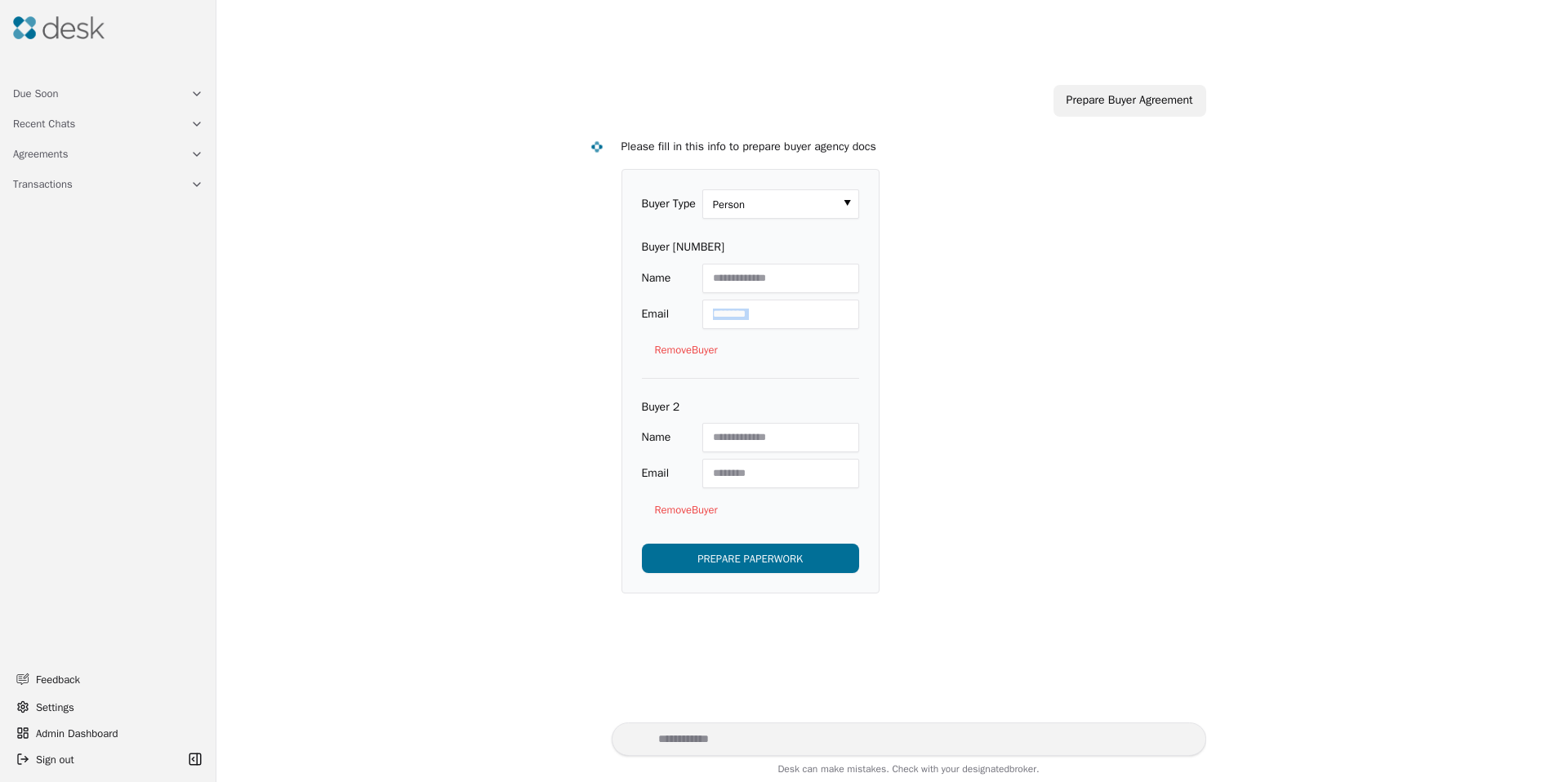 click on "Prepare Buyer Agreement Please fill in this info to prepare buyer agency docs Buyer Type Person ▾ ****** ****** Buyer 1 Name Email Remove  Buyer Buyer 2 Name Email Remove  Buyer PREPARE PAPERWORK" at bounding box center [892, 387] 